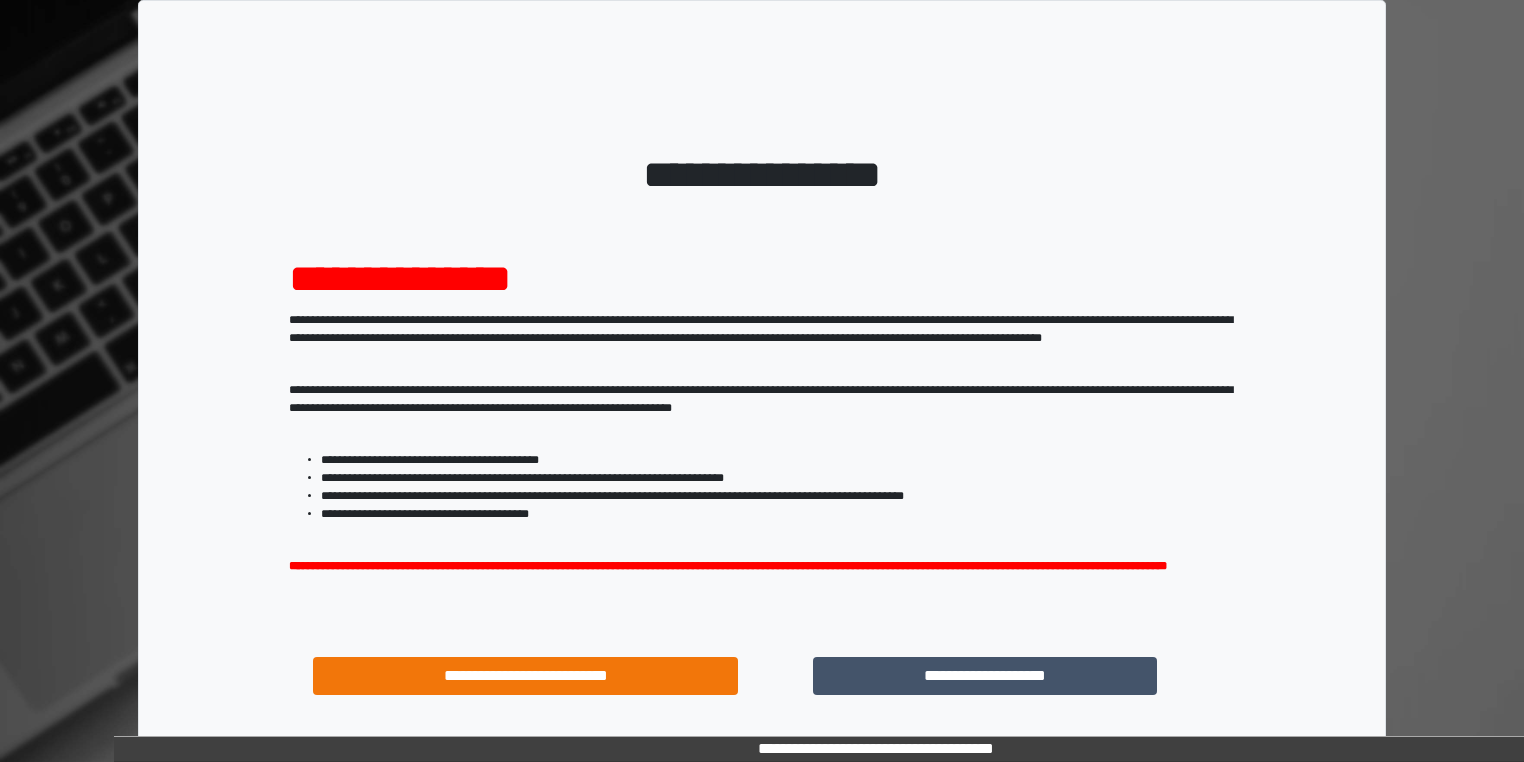 scroll, scrollTop: 0, scrollLeft: 0, axis: both 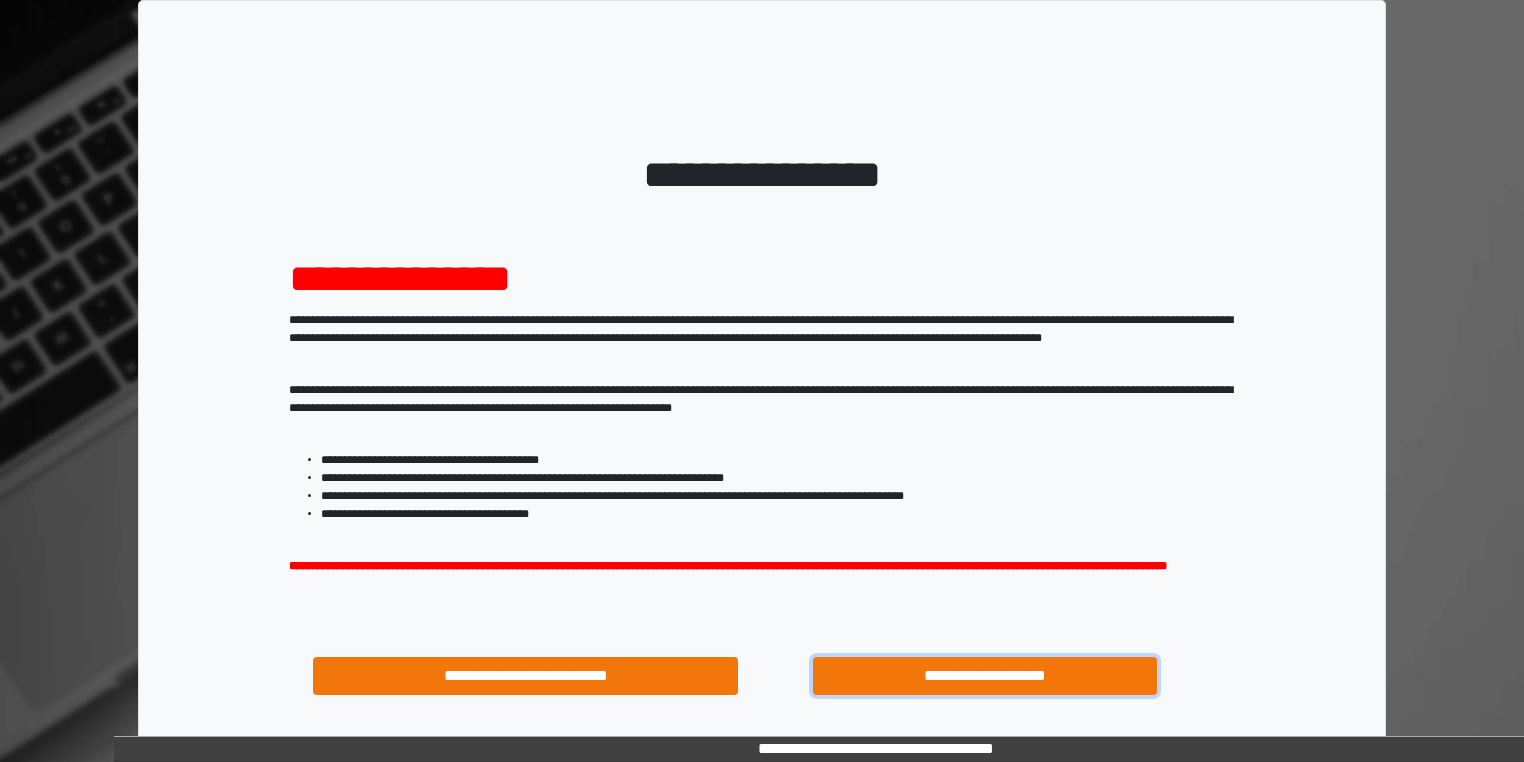 click on "**********" at bounding box center [985, 676] 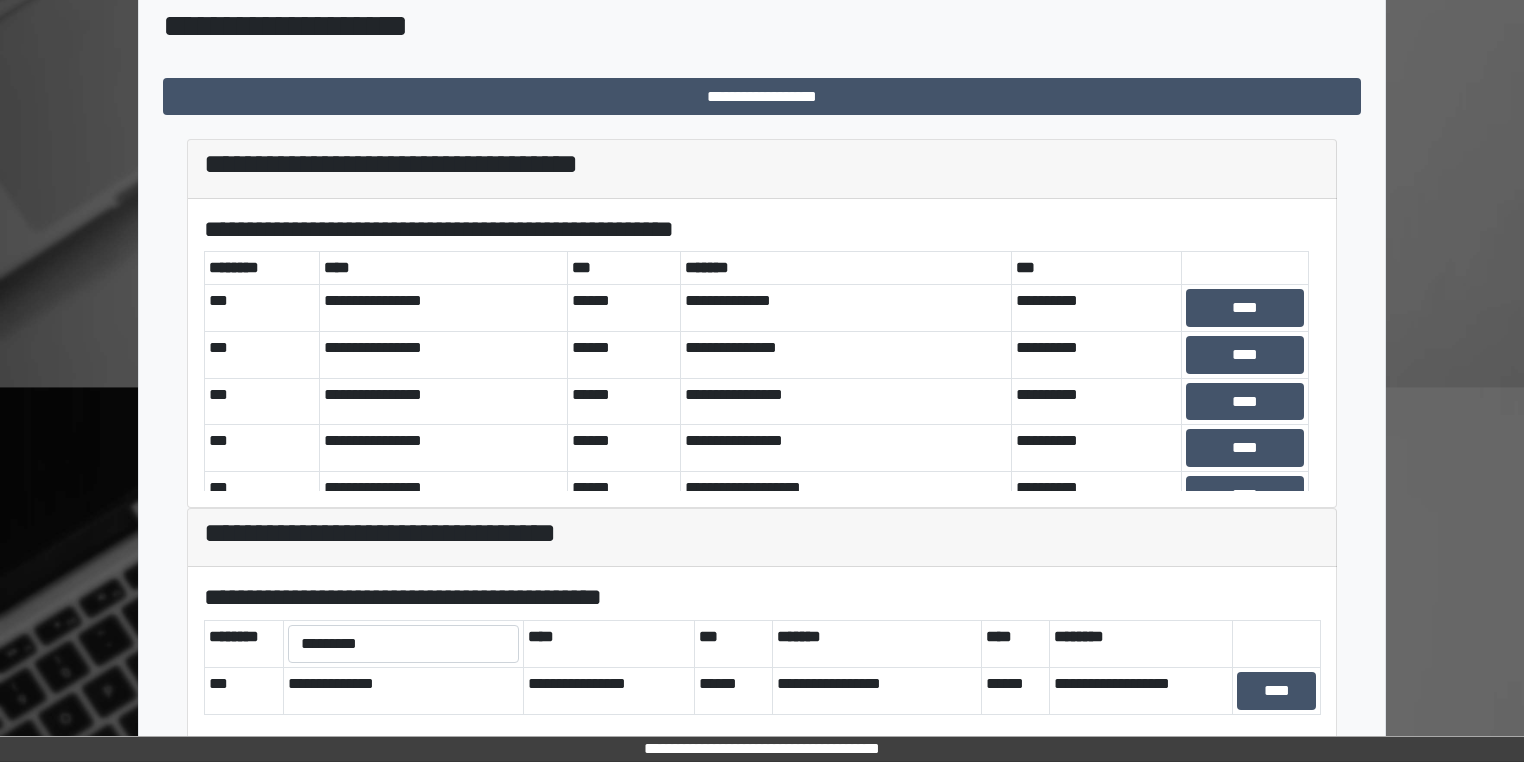 scroll, scrollTop: 0, scrollLeft: 0, axis: both 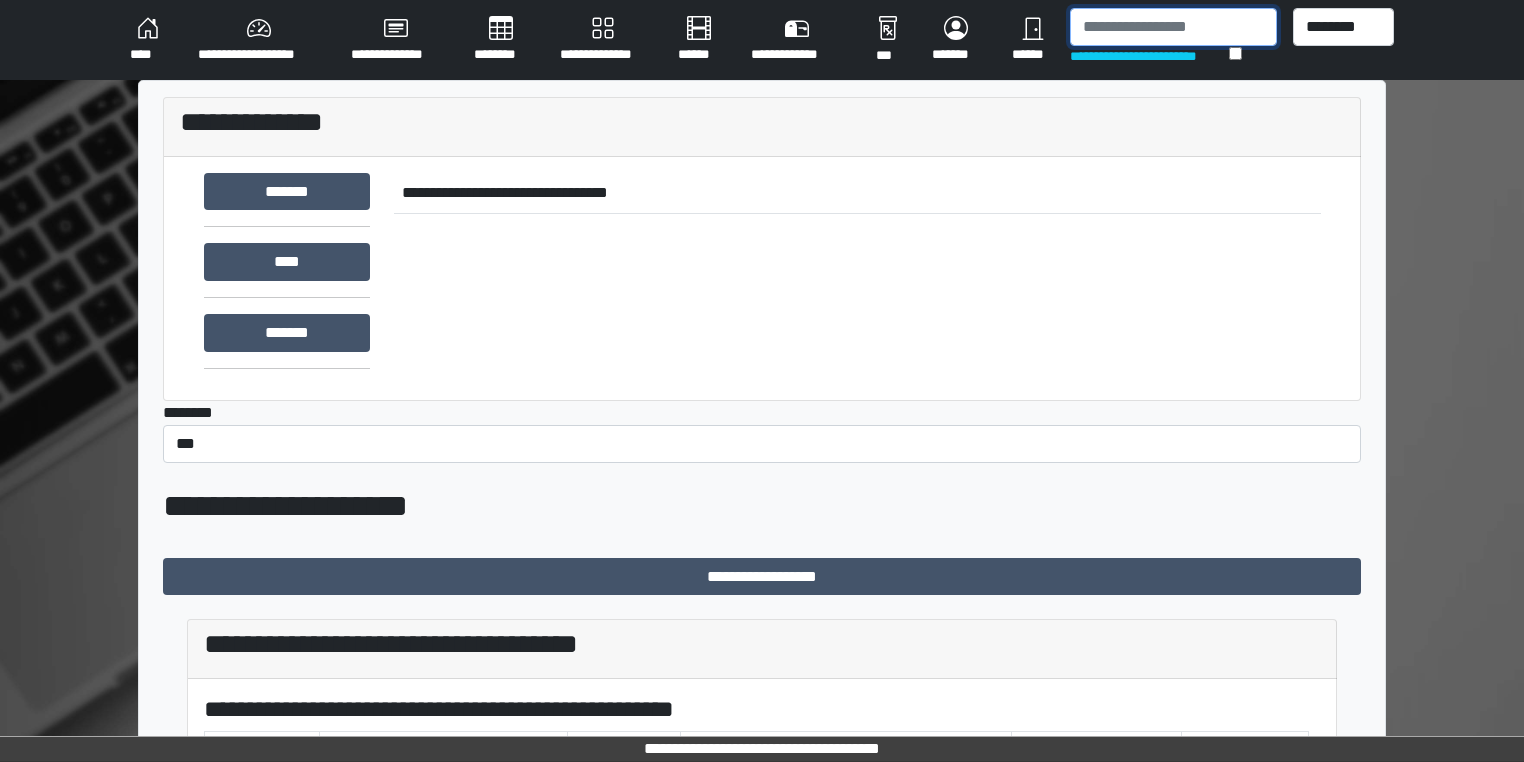 click at bounding box center [1173, 27] 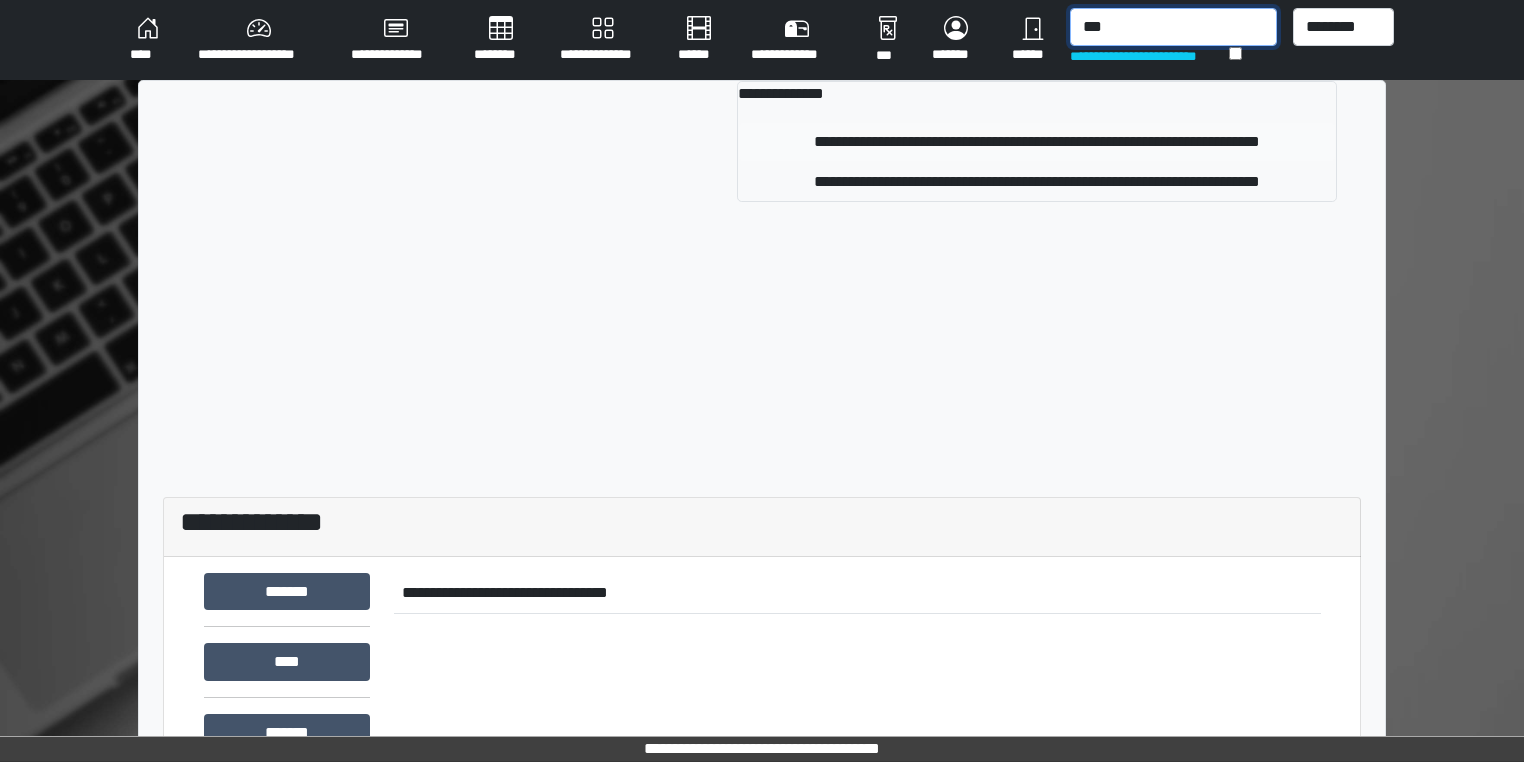 type on "***" 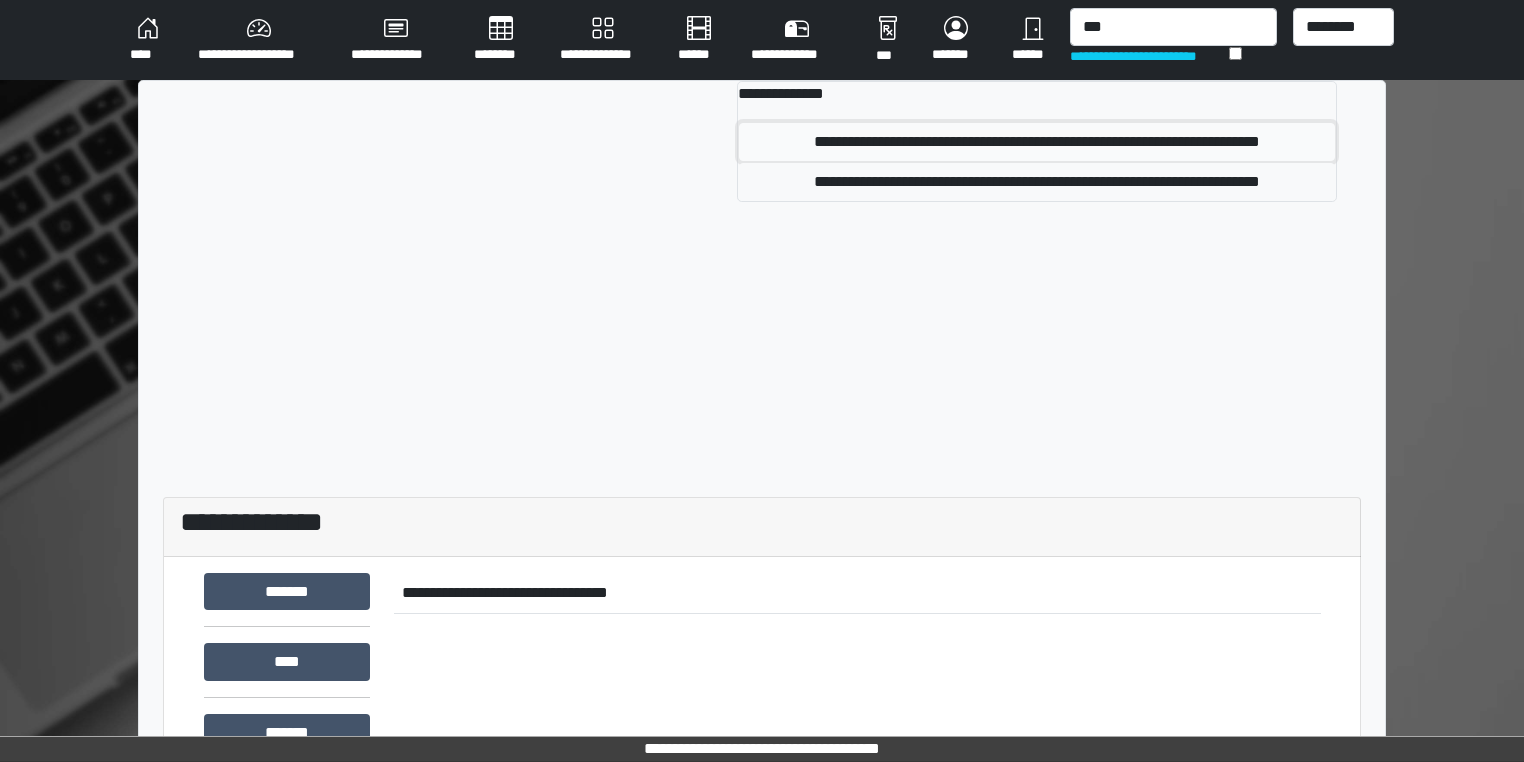 click on "**********" at bounding box center [1037, 142] 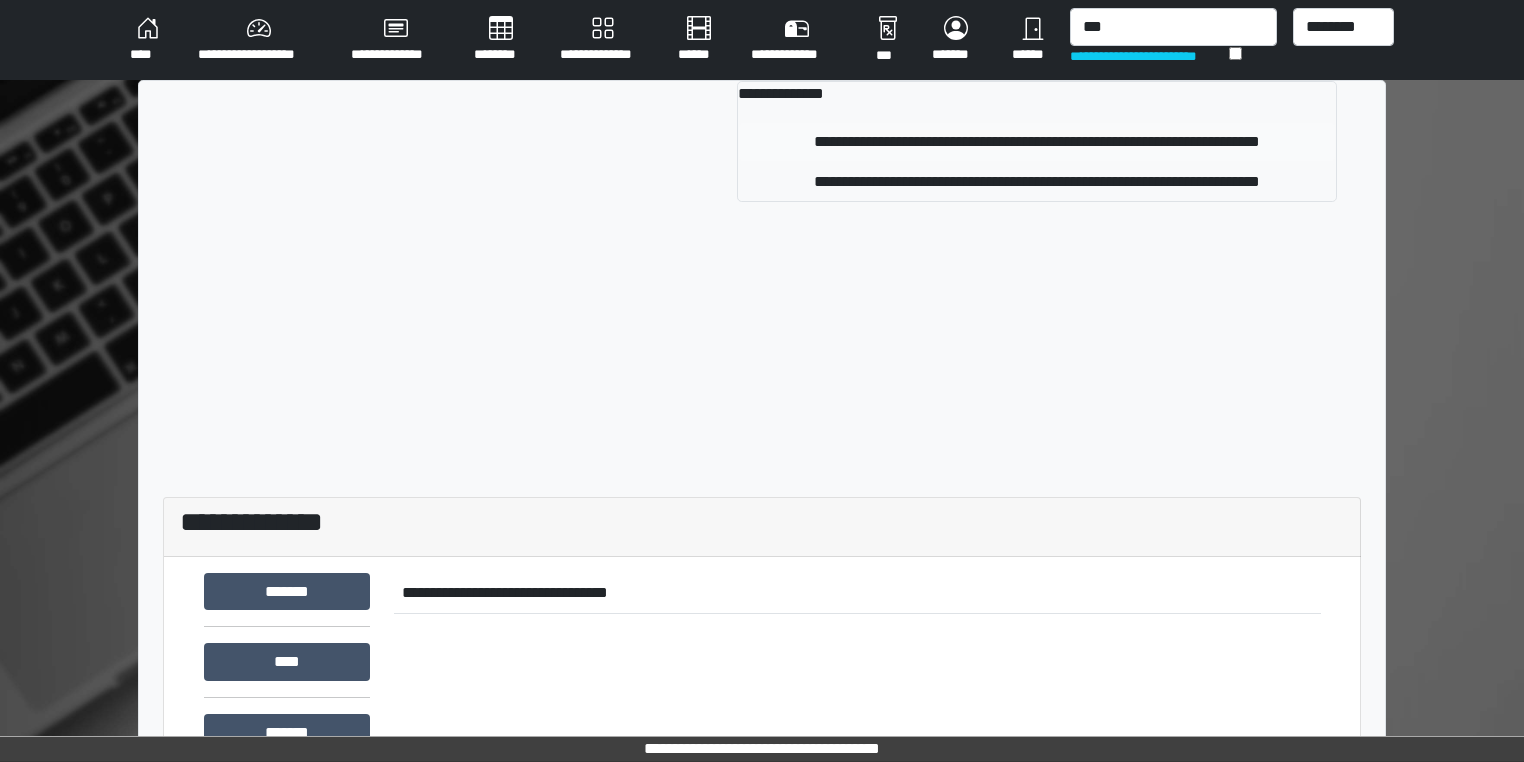 type 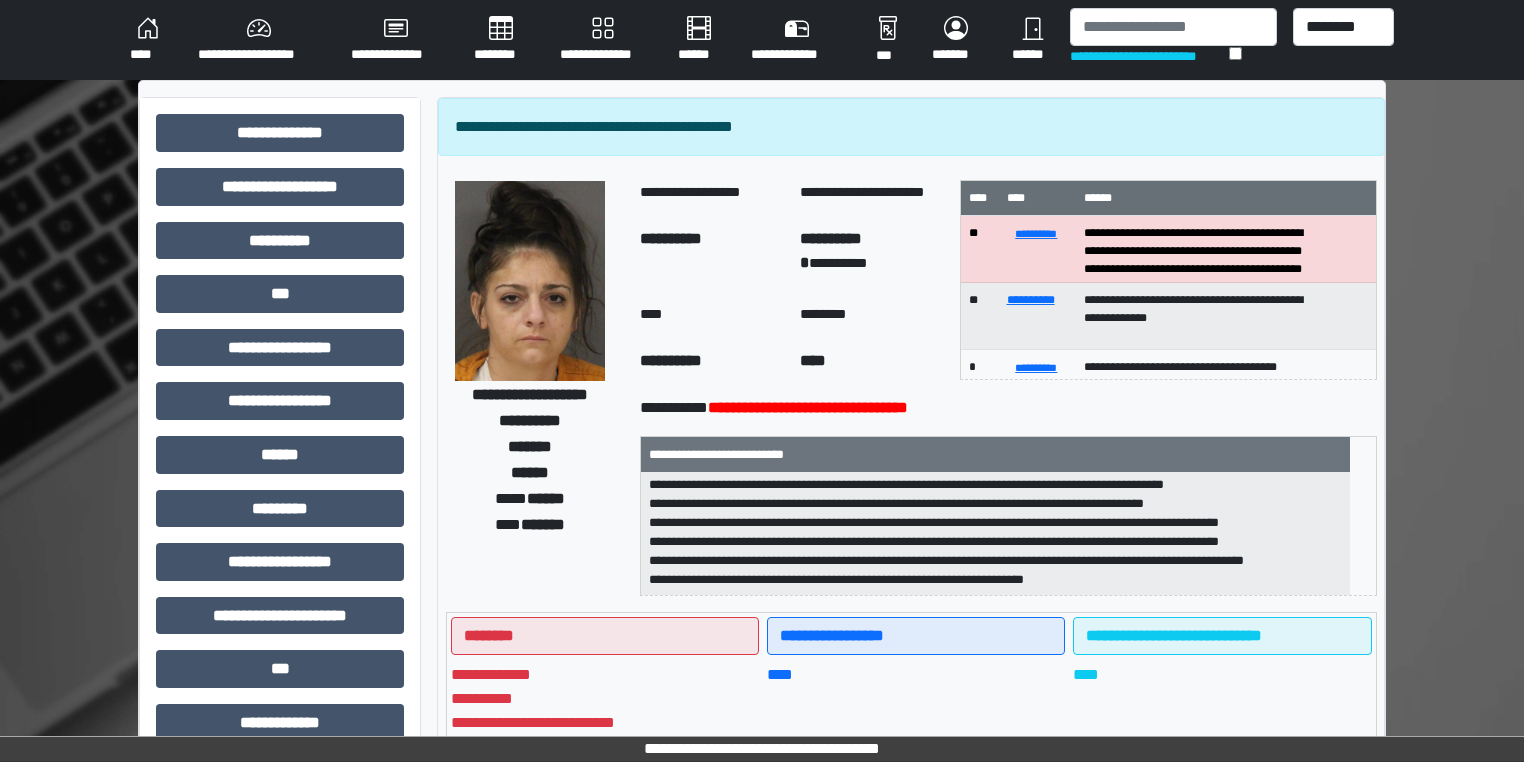 scroll, scrollTop: 64, scrollLeft: 0, axis: vertical 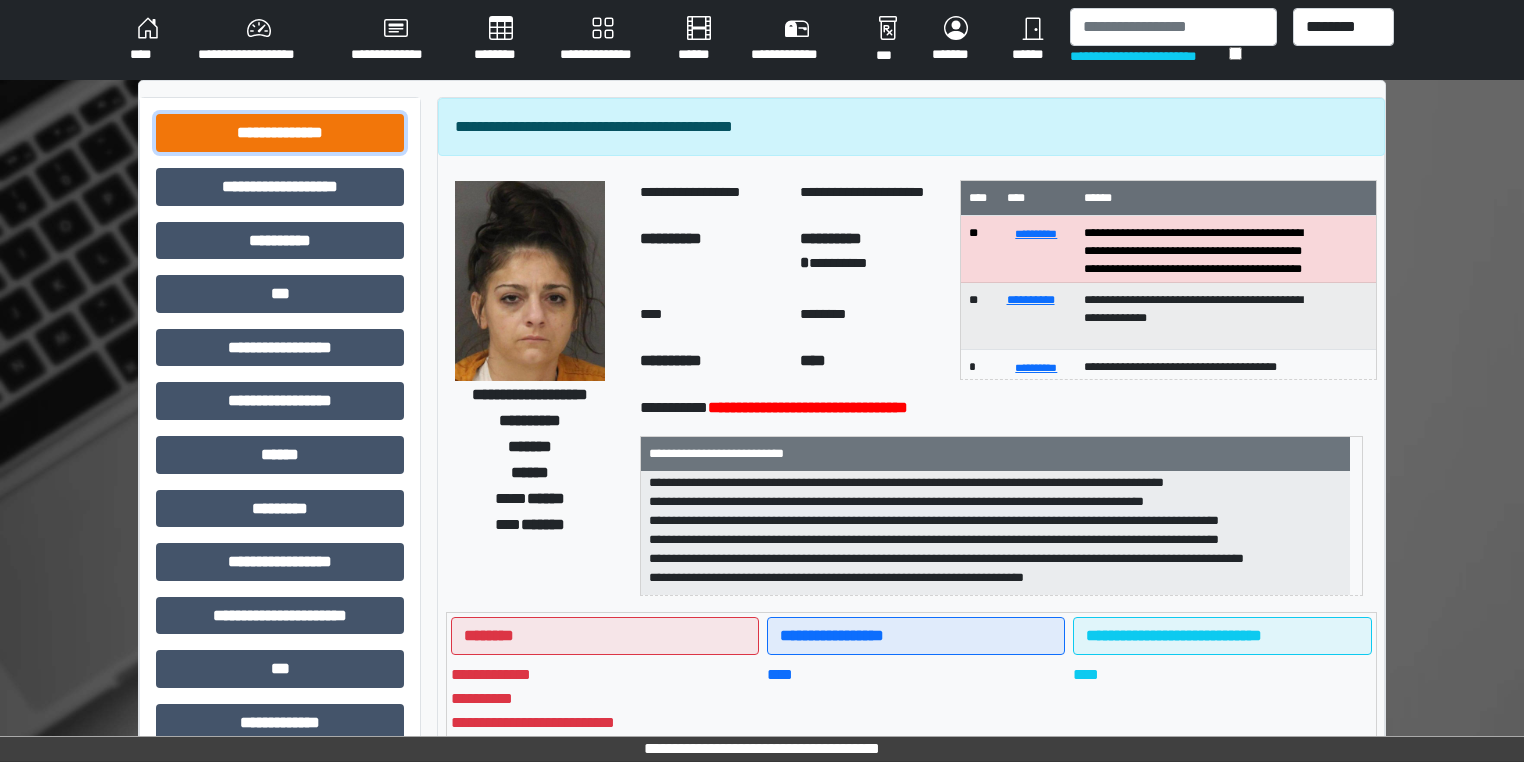 click on "**********" at bounding box center (280, 133) 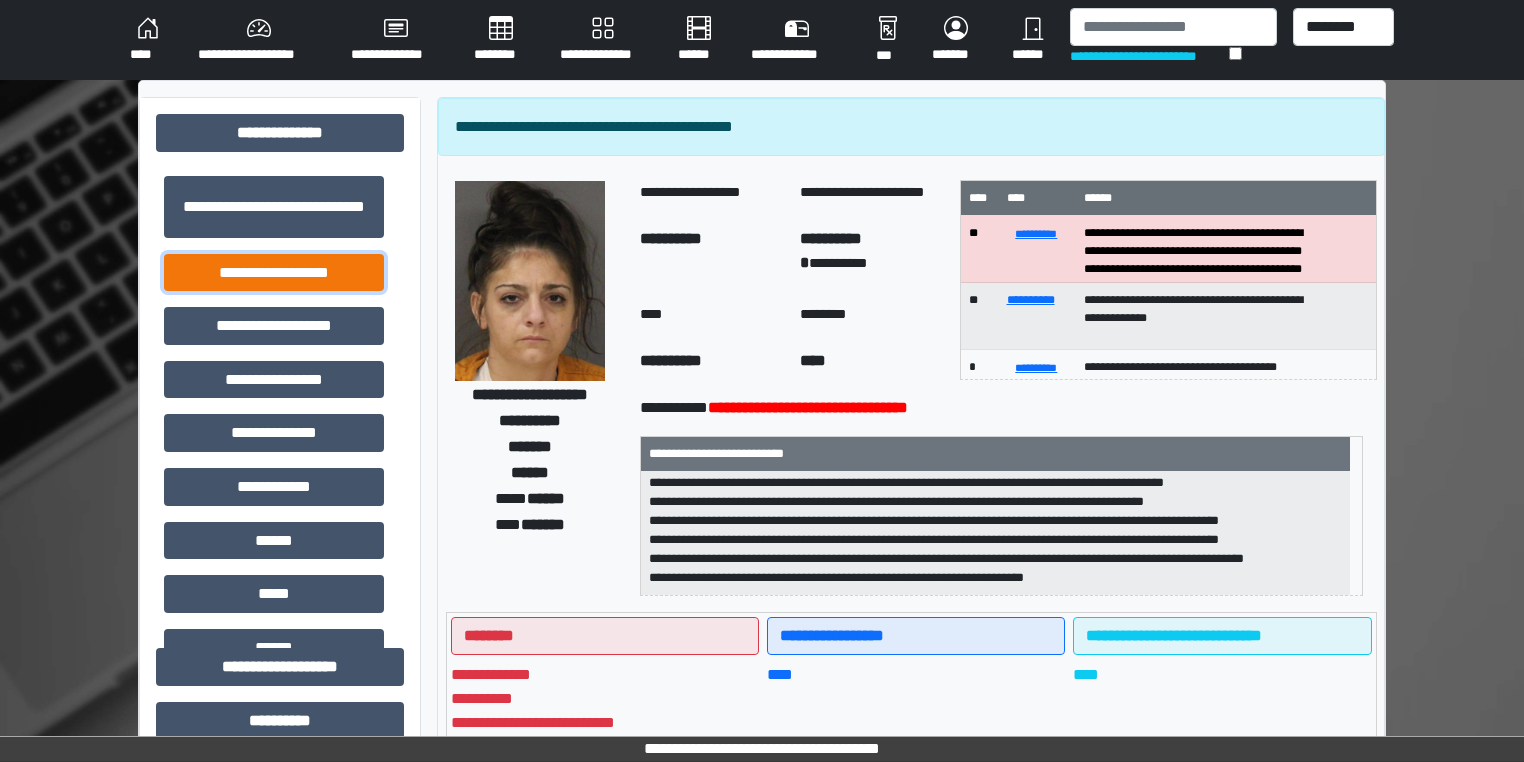 click on "**********" at bounding box center (274, 273) 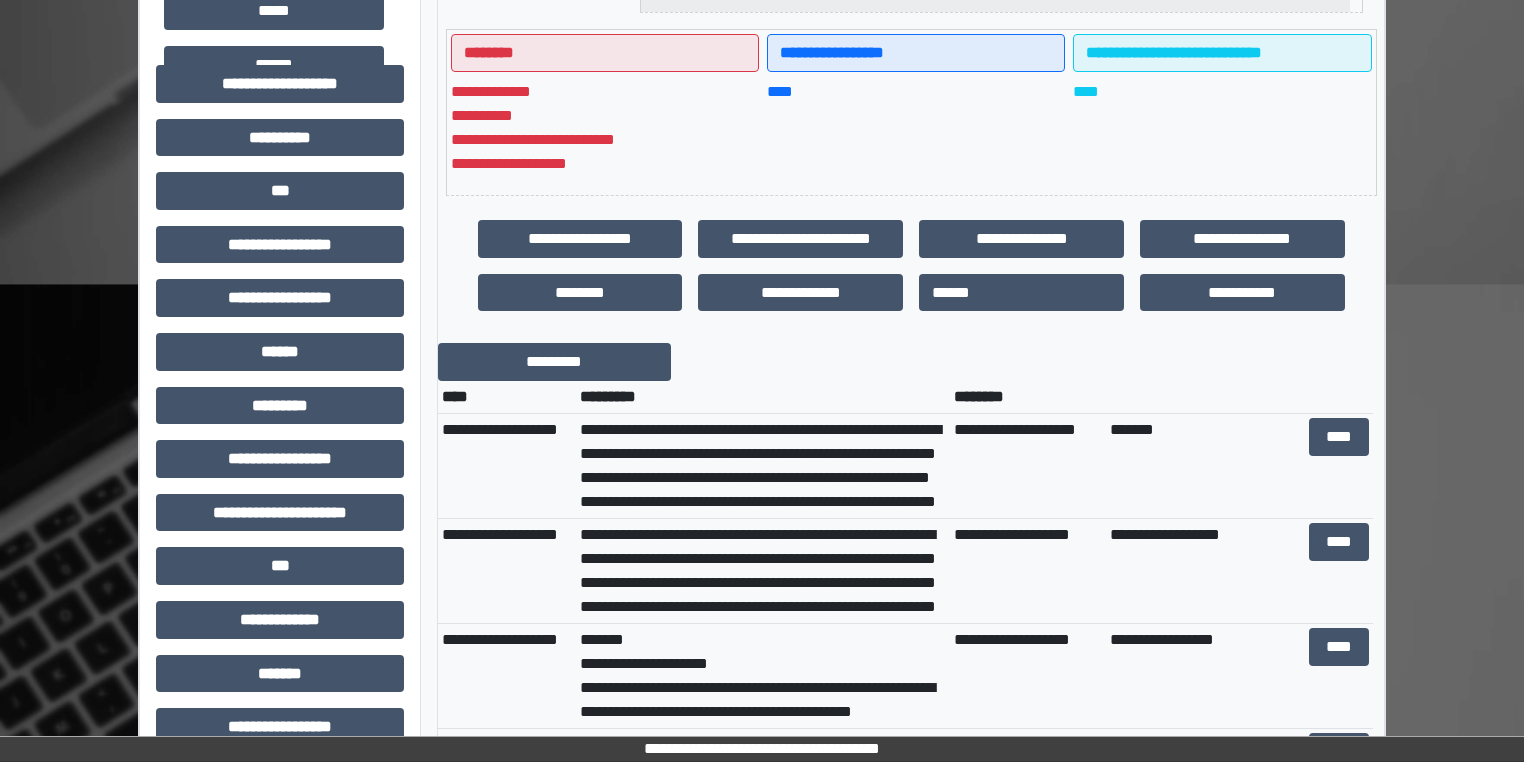 scroll, scrollTop: 640, scrollLeft: 0, axis: vertical 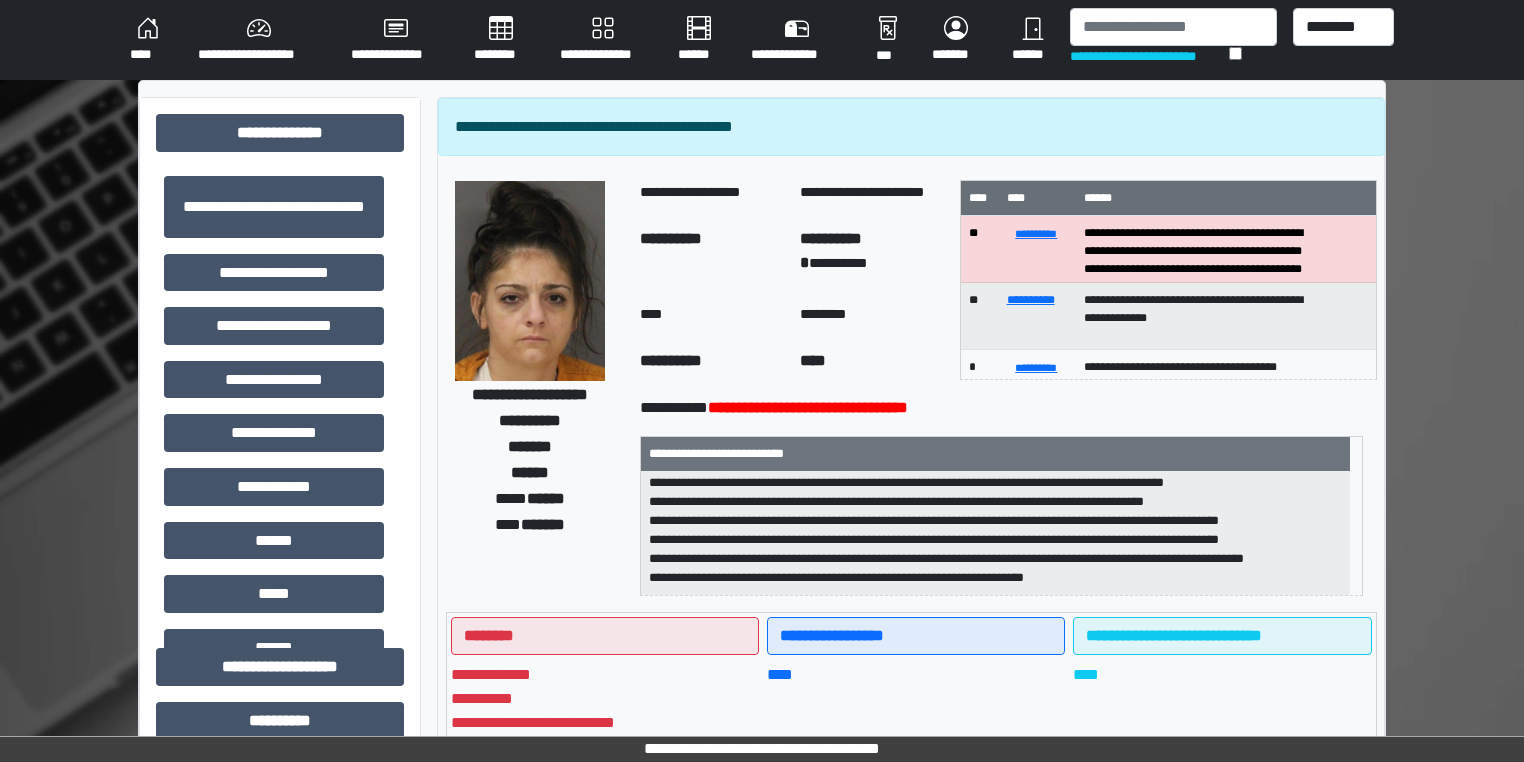 click on "****" at bounding box center (148, 40) 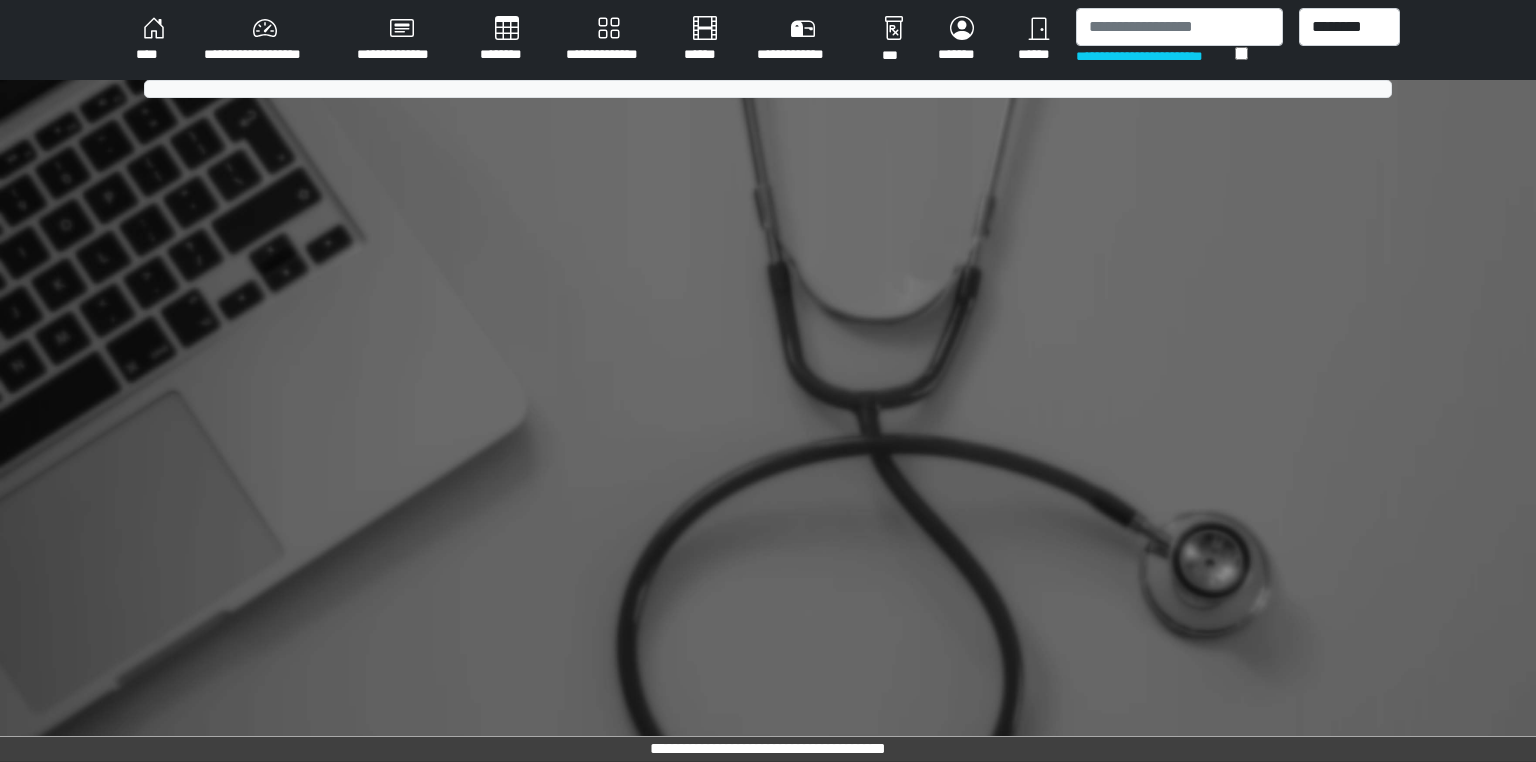 scroll, scrollTop: 0, scrollLeft: 0, axis: both 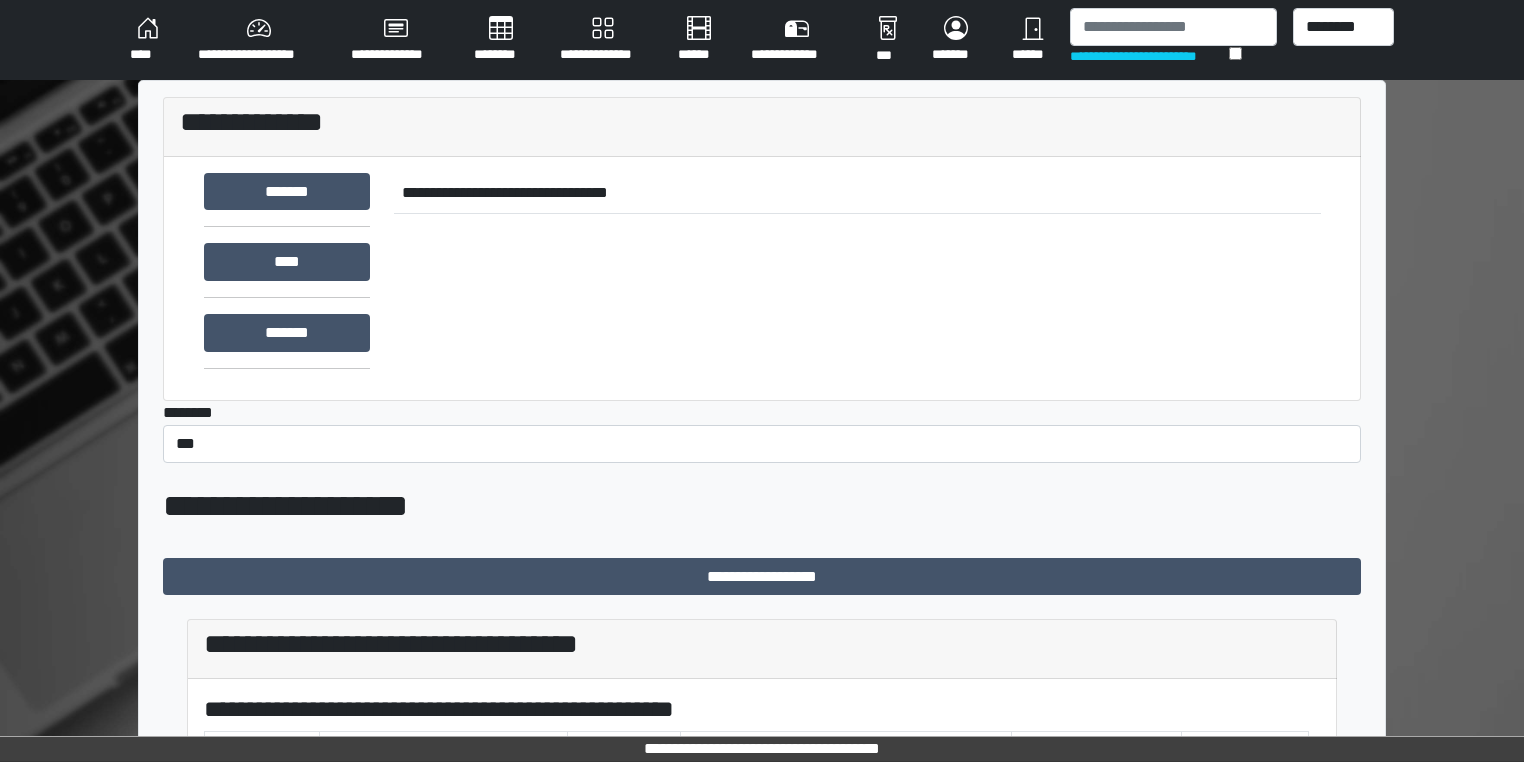 click on "**********" at bounding box center [603, 40] 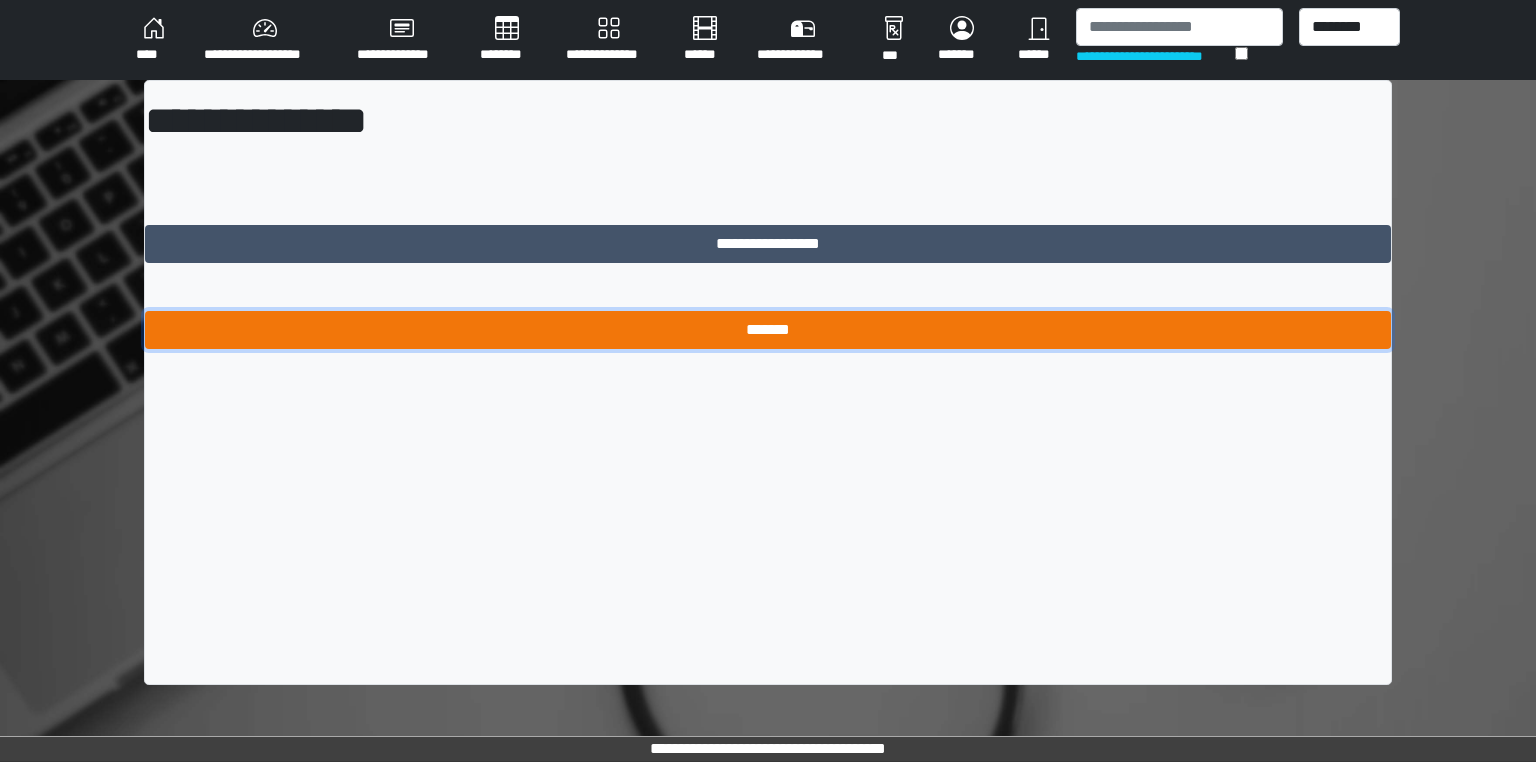 click on "*******" at bounding box center [768, 330] 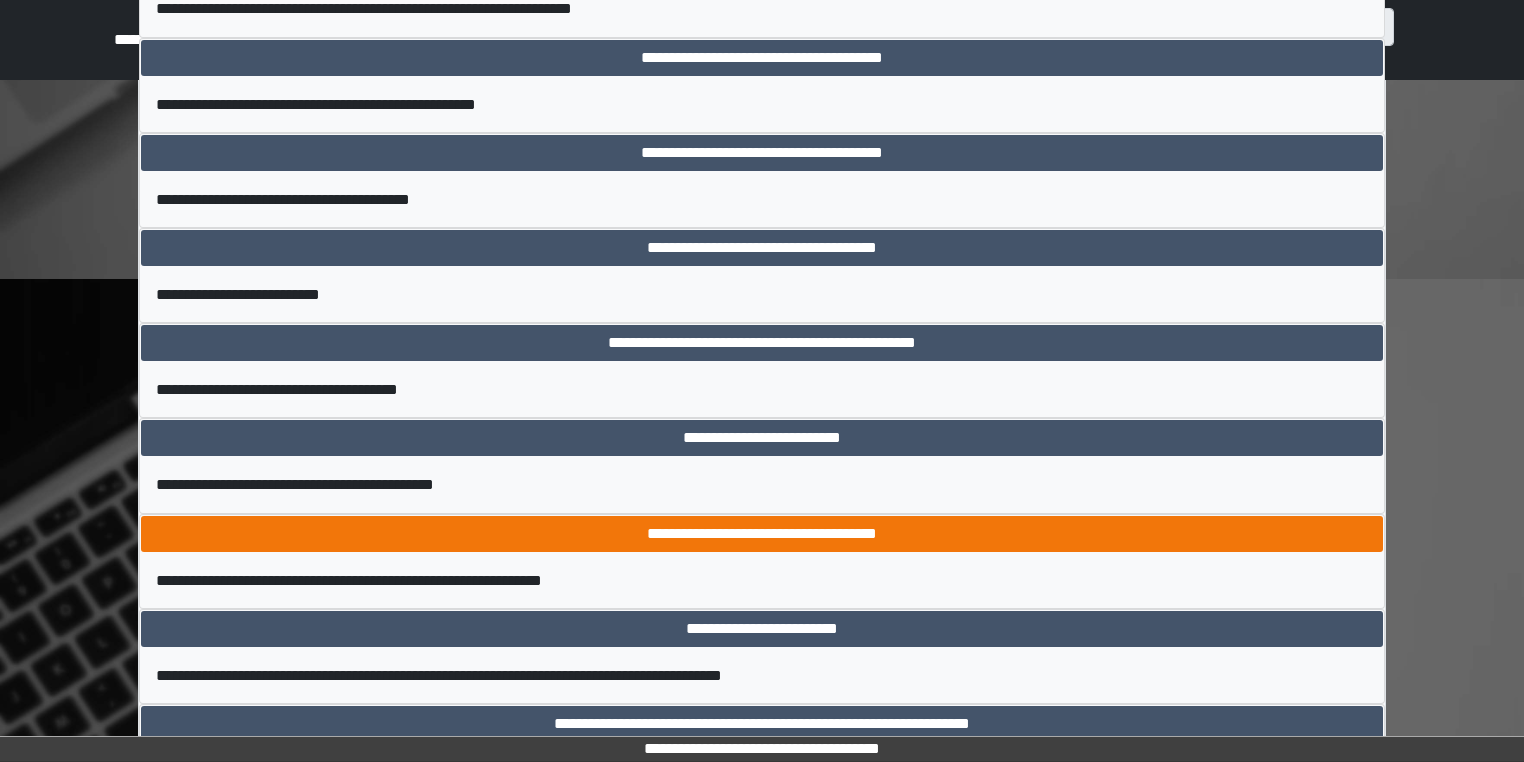 scroll, scrollTop: 1600, scrollLeft: 0, axis: vertical 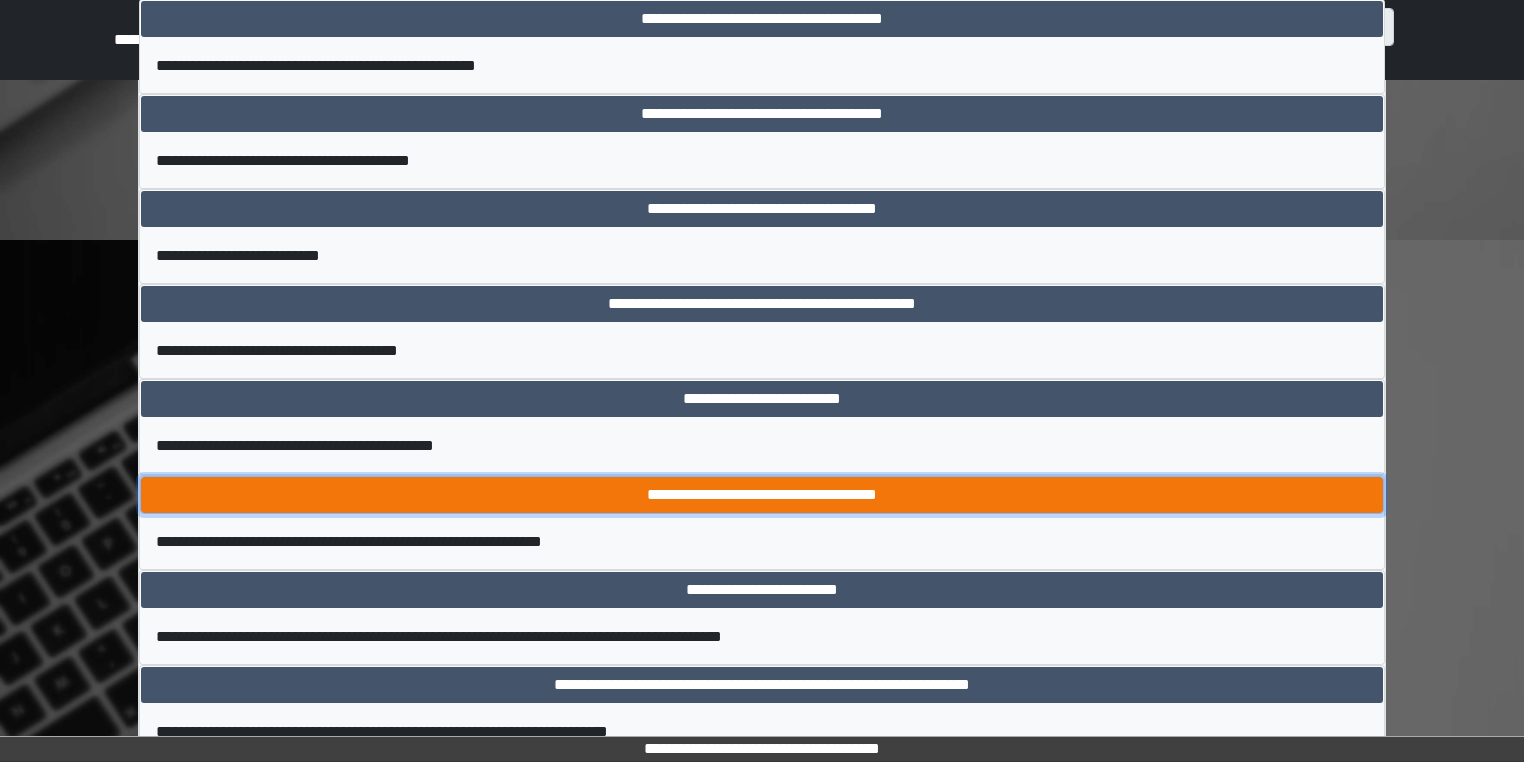 click on "**********" at bounding box center (762, 495) 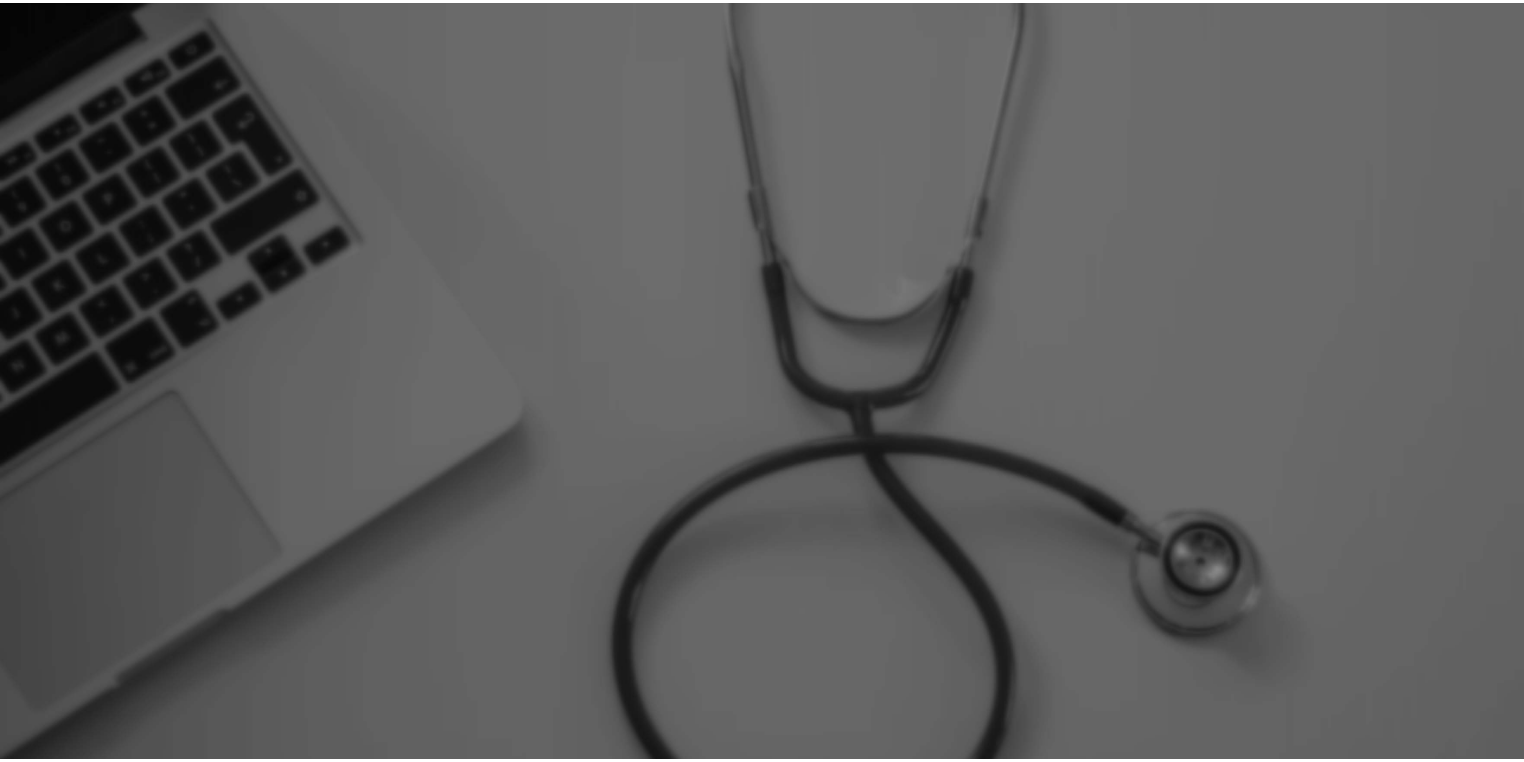 scroll, scrollTop: 0, scrollLeft: 0, axis: both 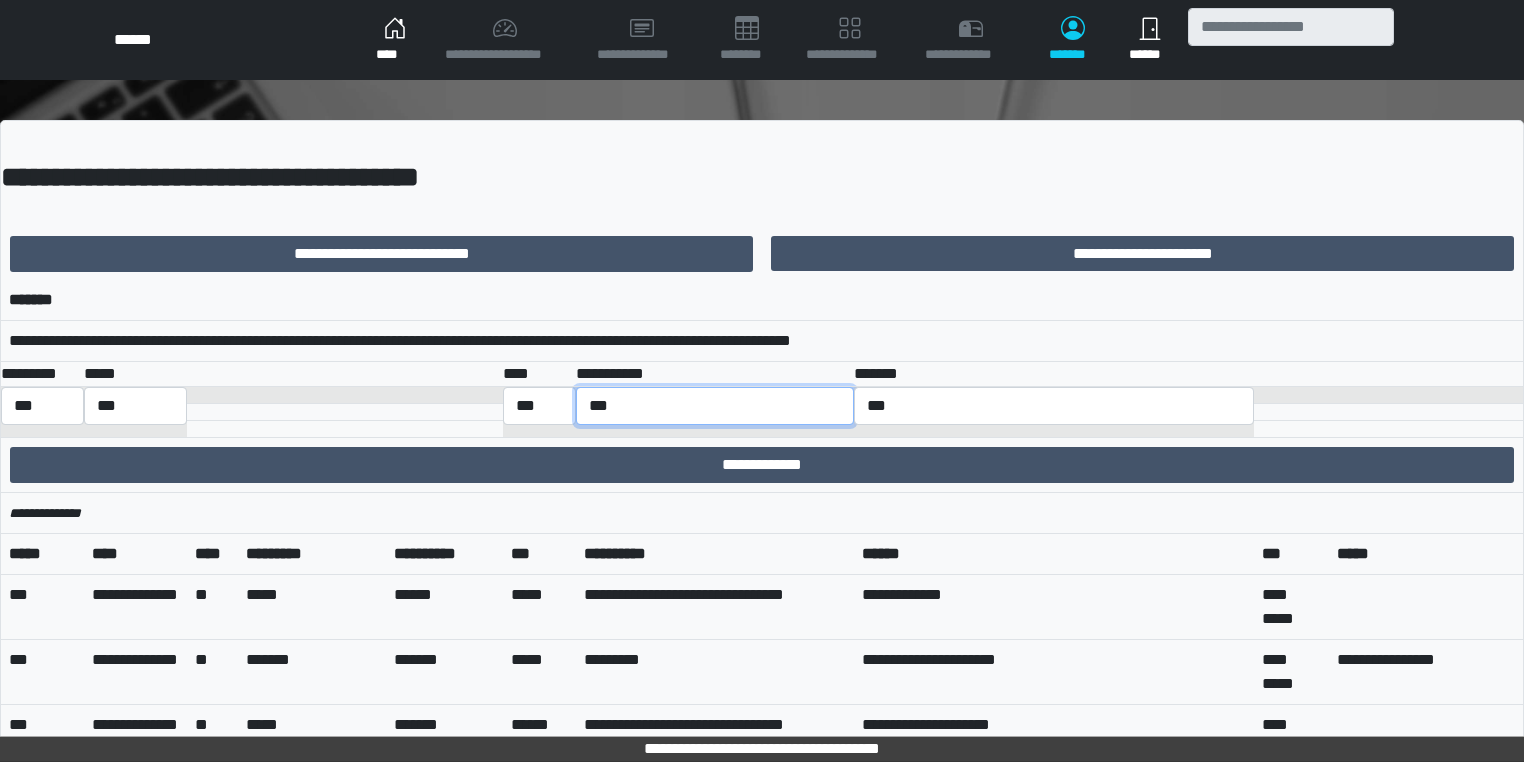 click on "**********" at bounding box center [715, 406] 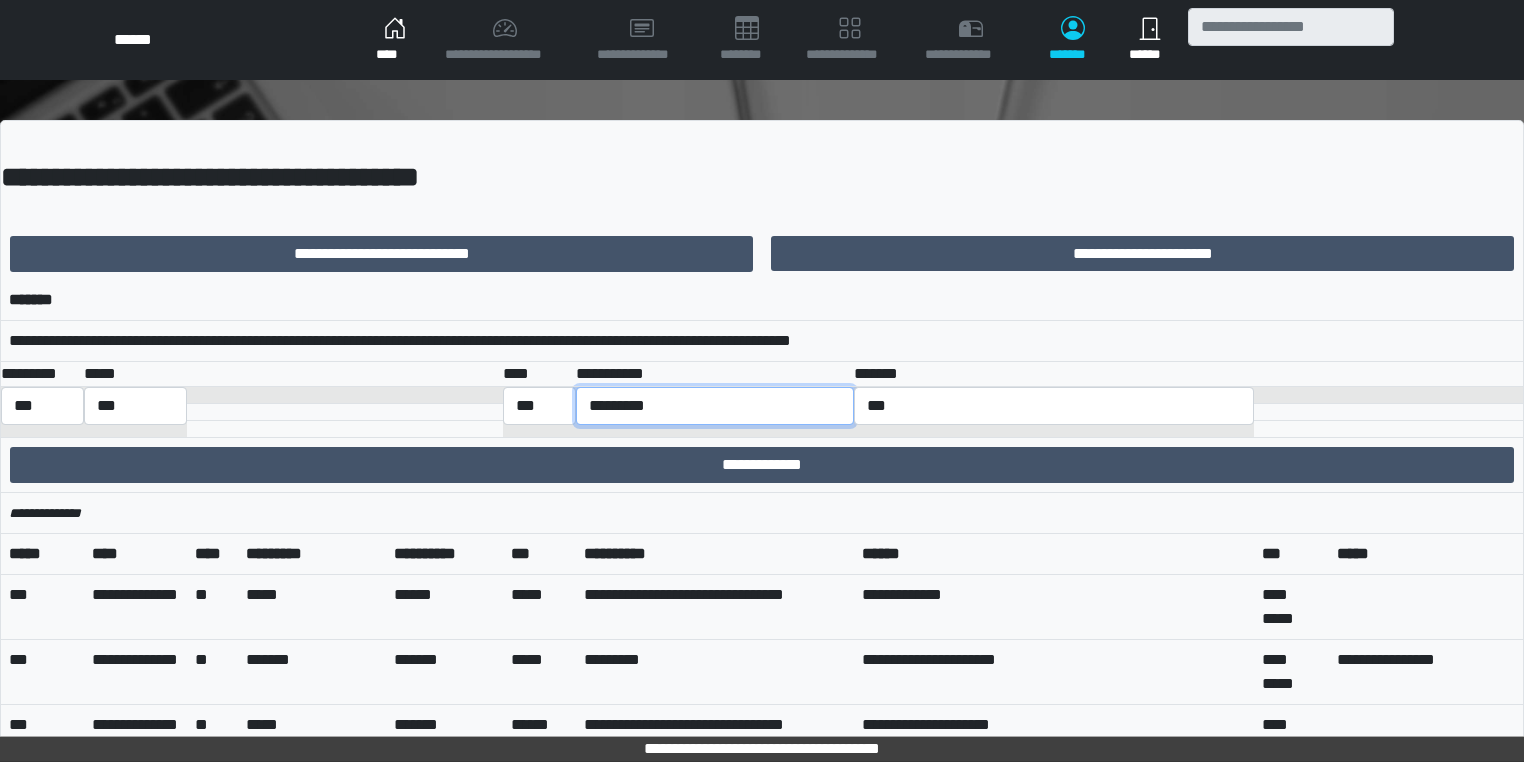 click on "**********" at bounding box center (715, 406) 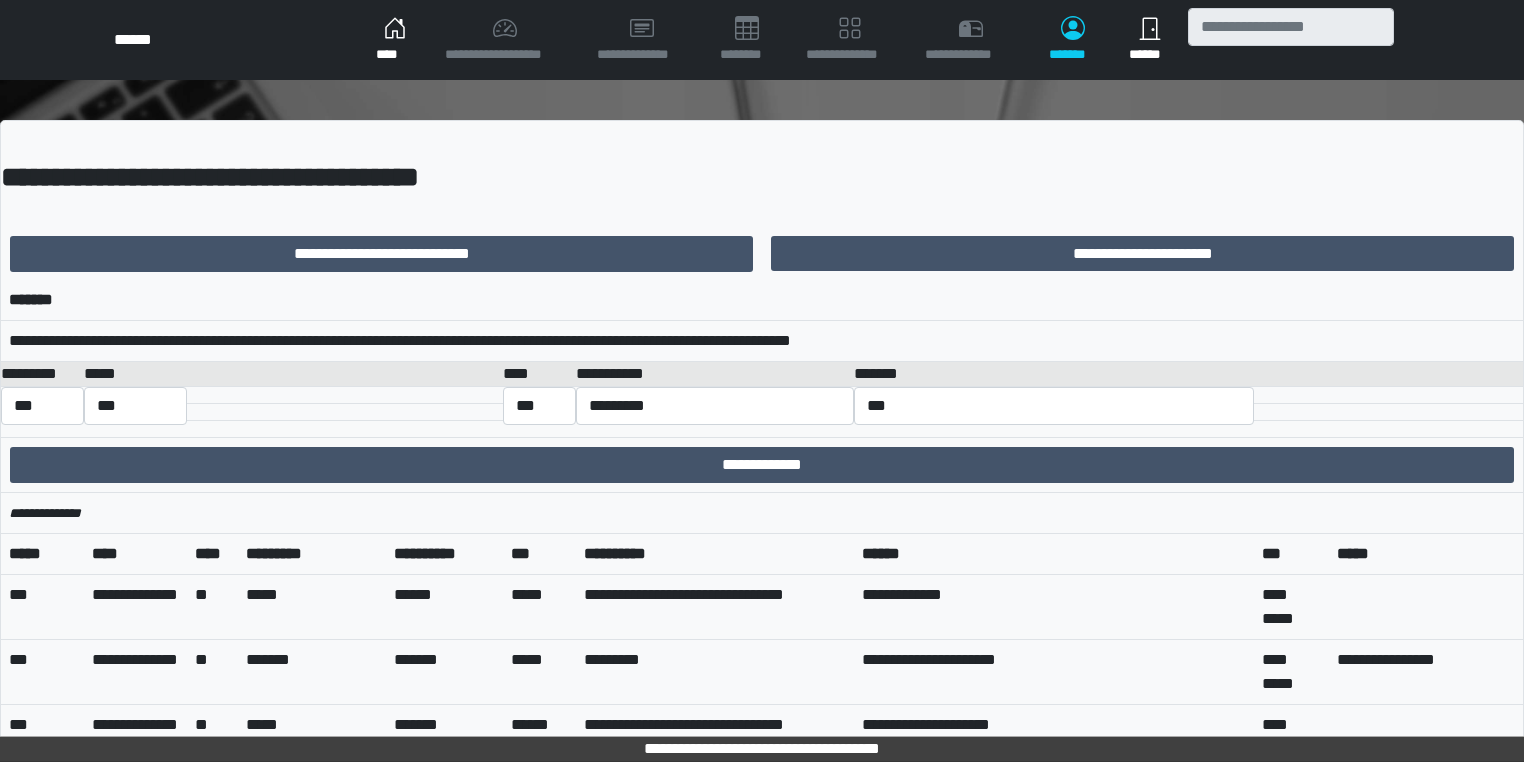 click on "**********" at bounding box center (715, 373) 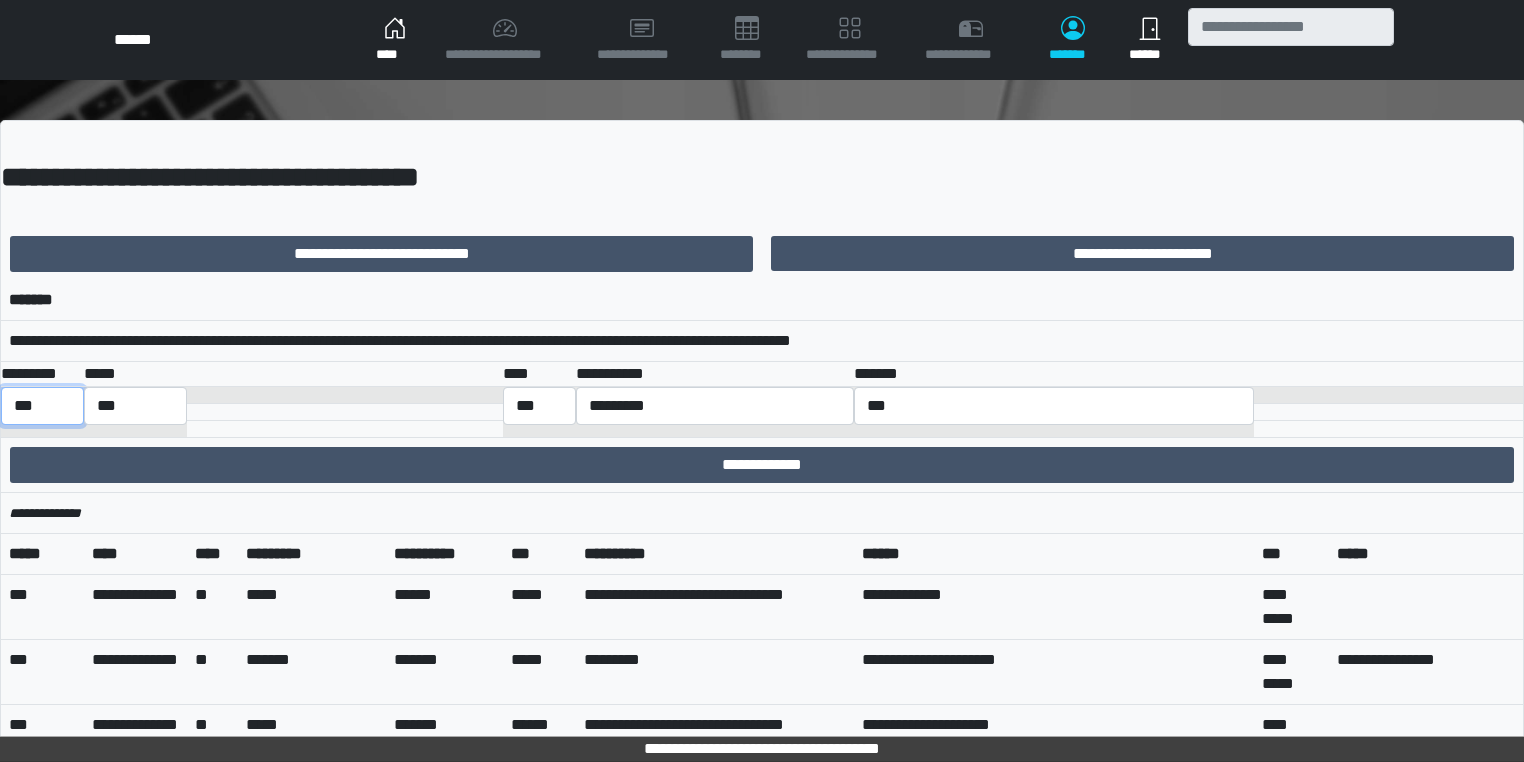 click on "*** *** ******** *** ******** ***** ***" at bounding box center (42, 406) 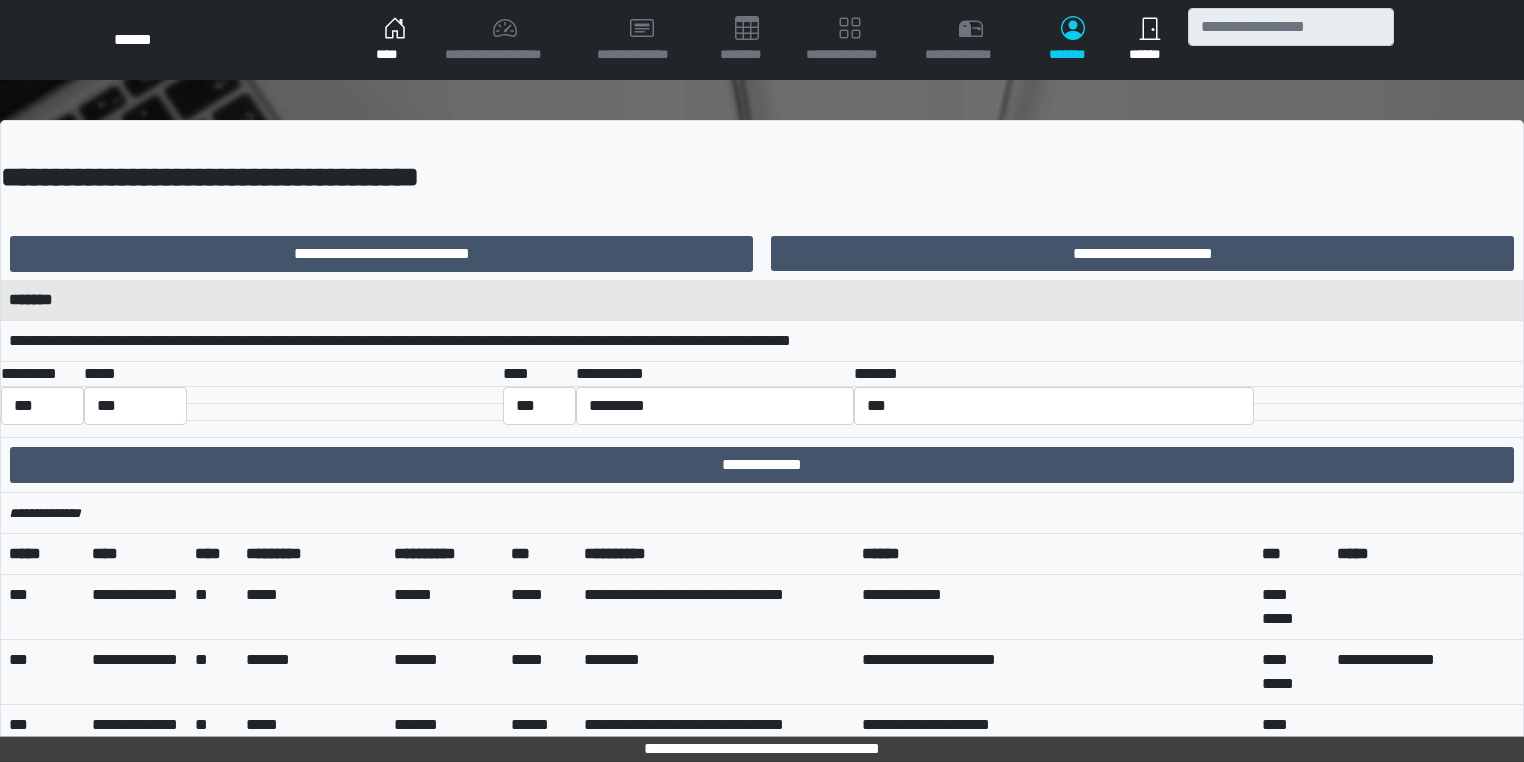 click on "*******" at bounding box center [762, 300] 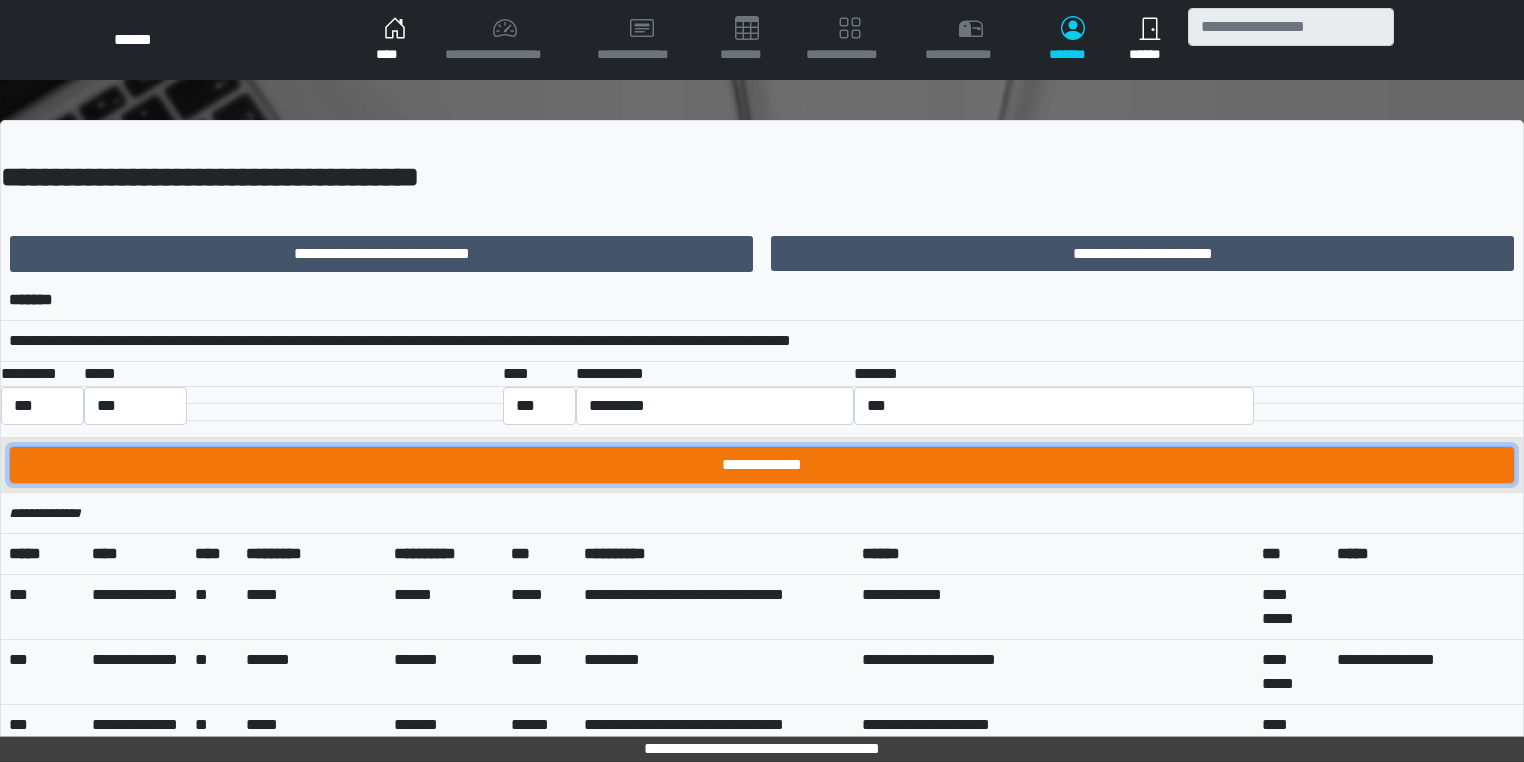 click on "**********" at bounding box center [762, 465] 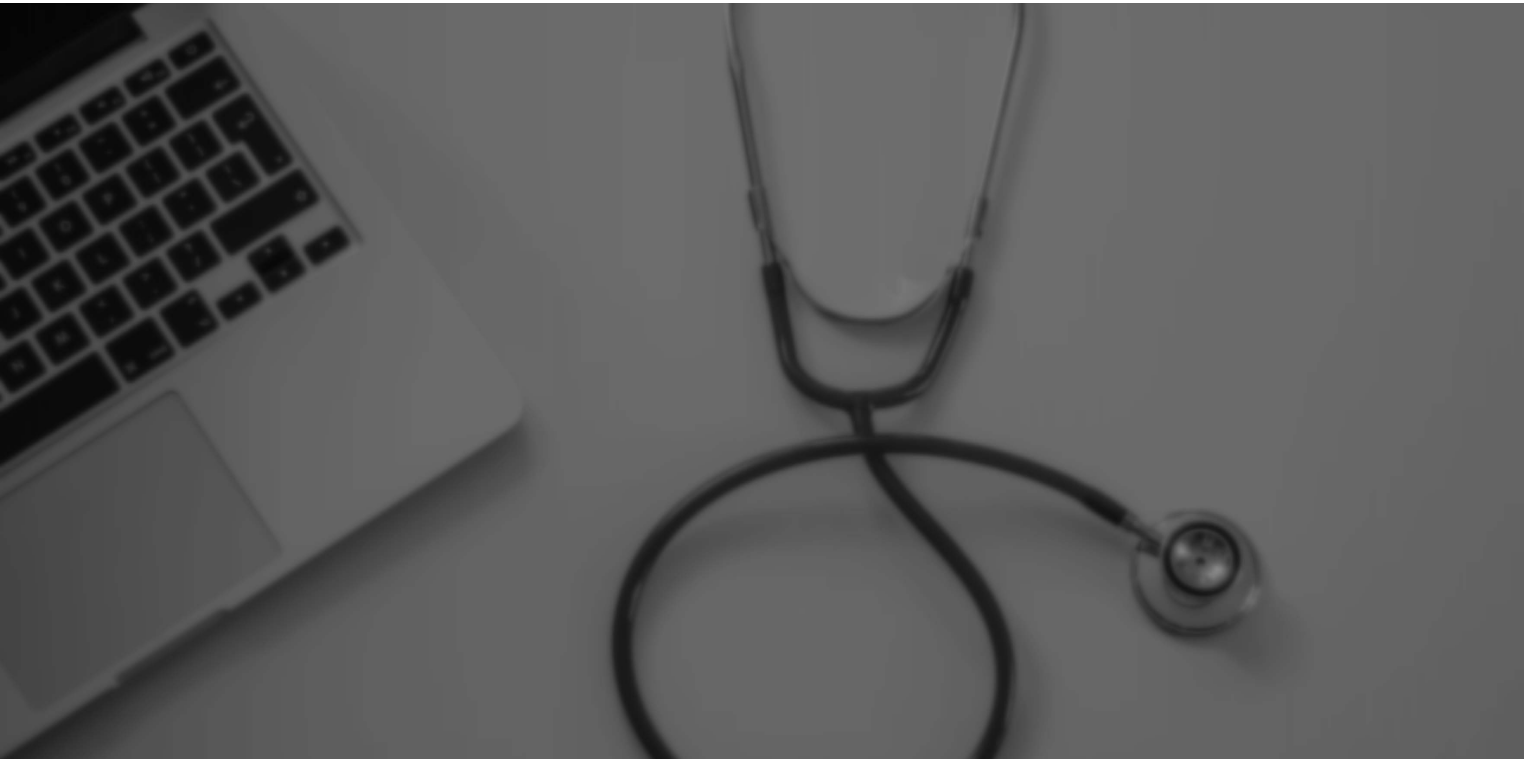 scroll, scrollTop: 0, scrollLeft: 0, axis: both 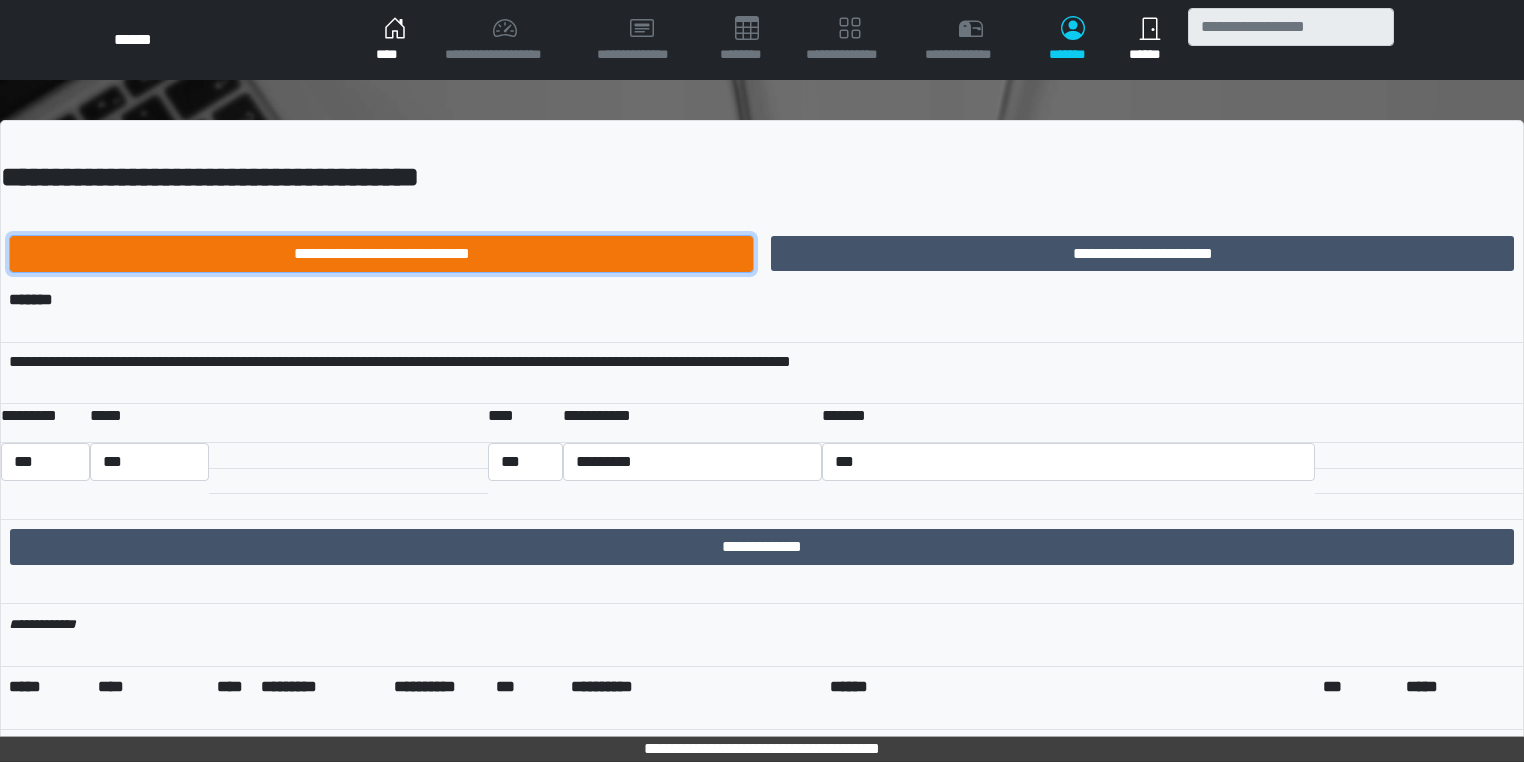 click on "**********" at bounding box center (381, 254) 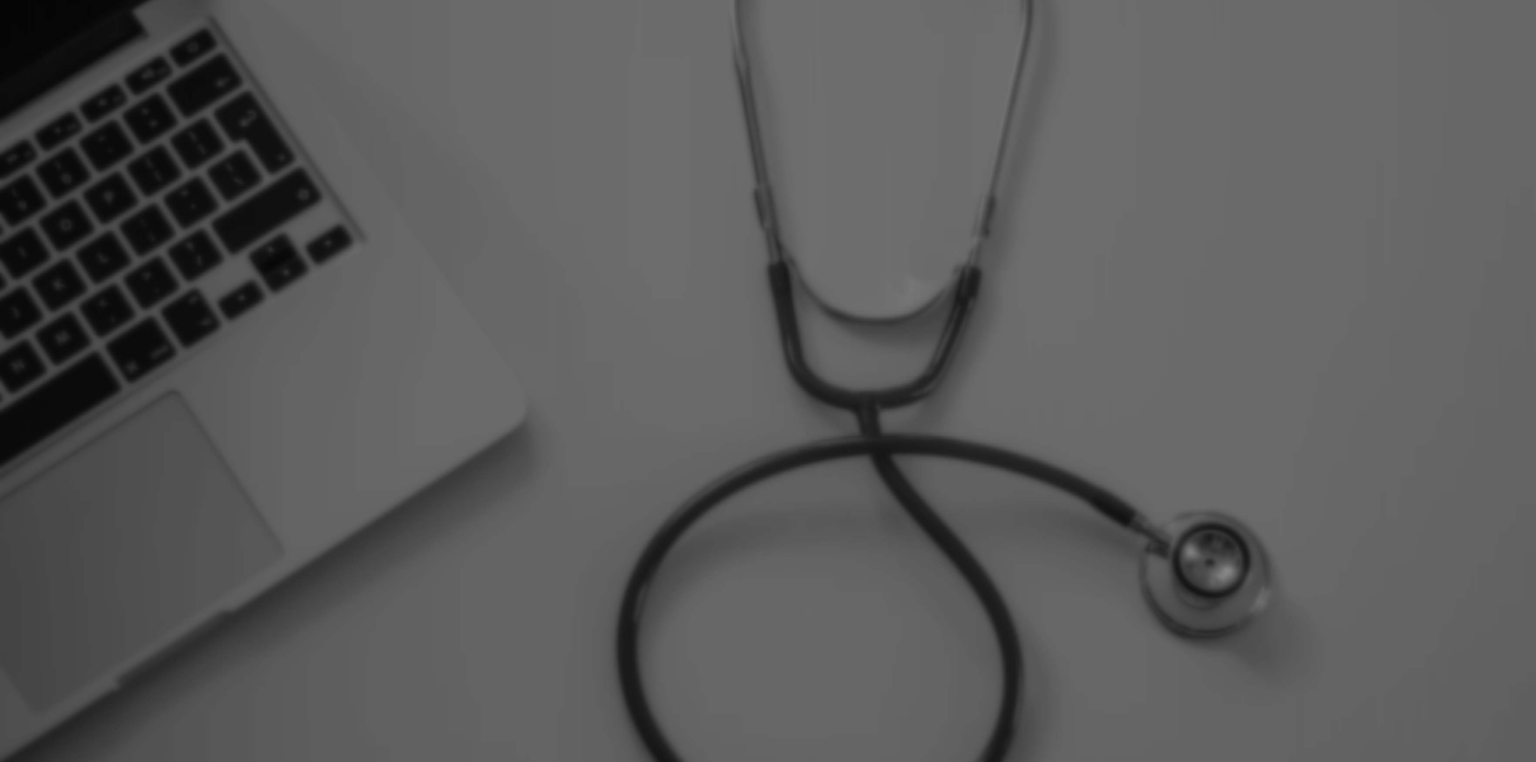 scroll, scrollTop: 0, scrollLeft: 0, axis: both 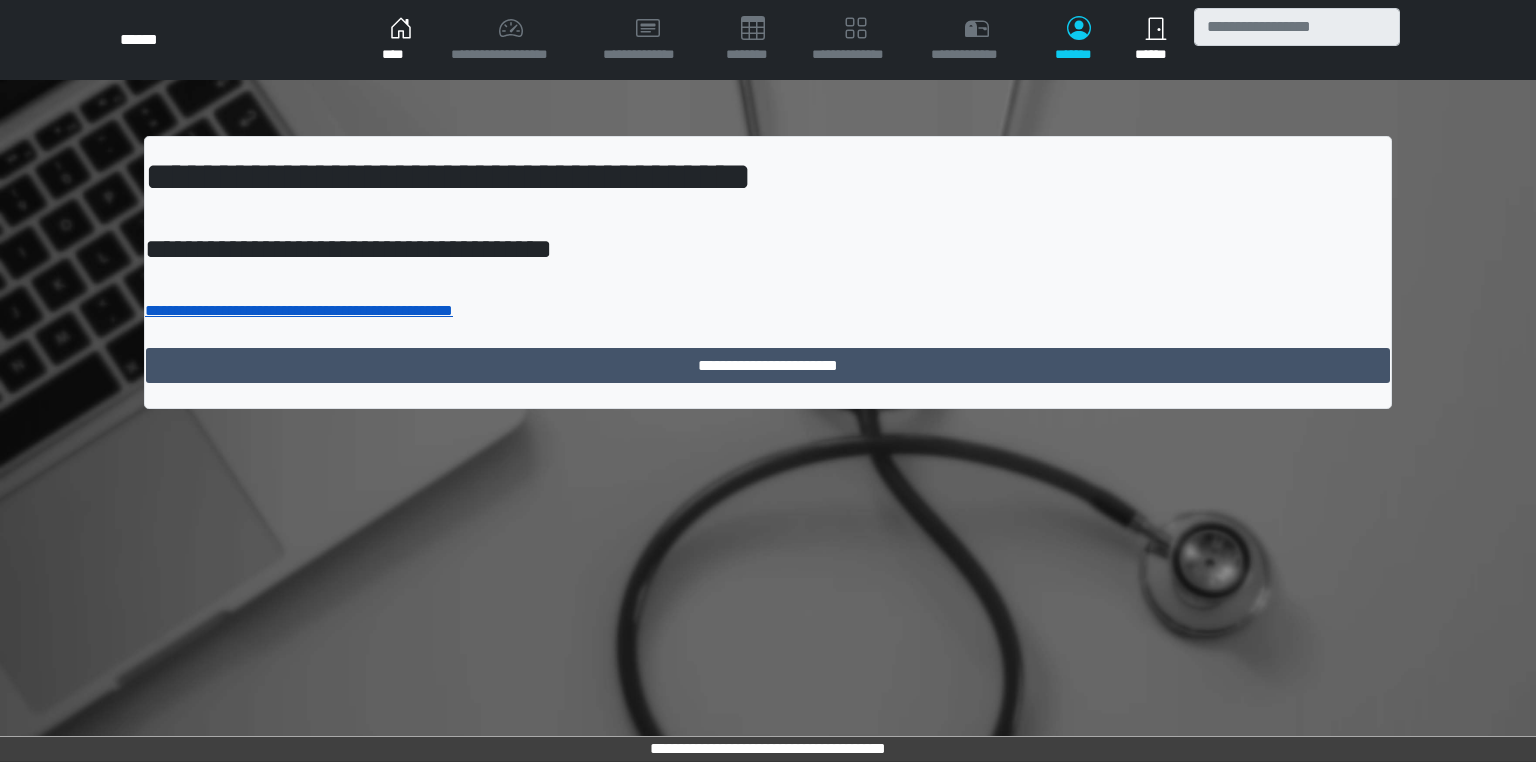 click on "**********" at bounding box center (299, 310) 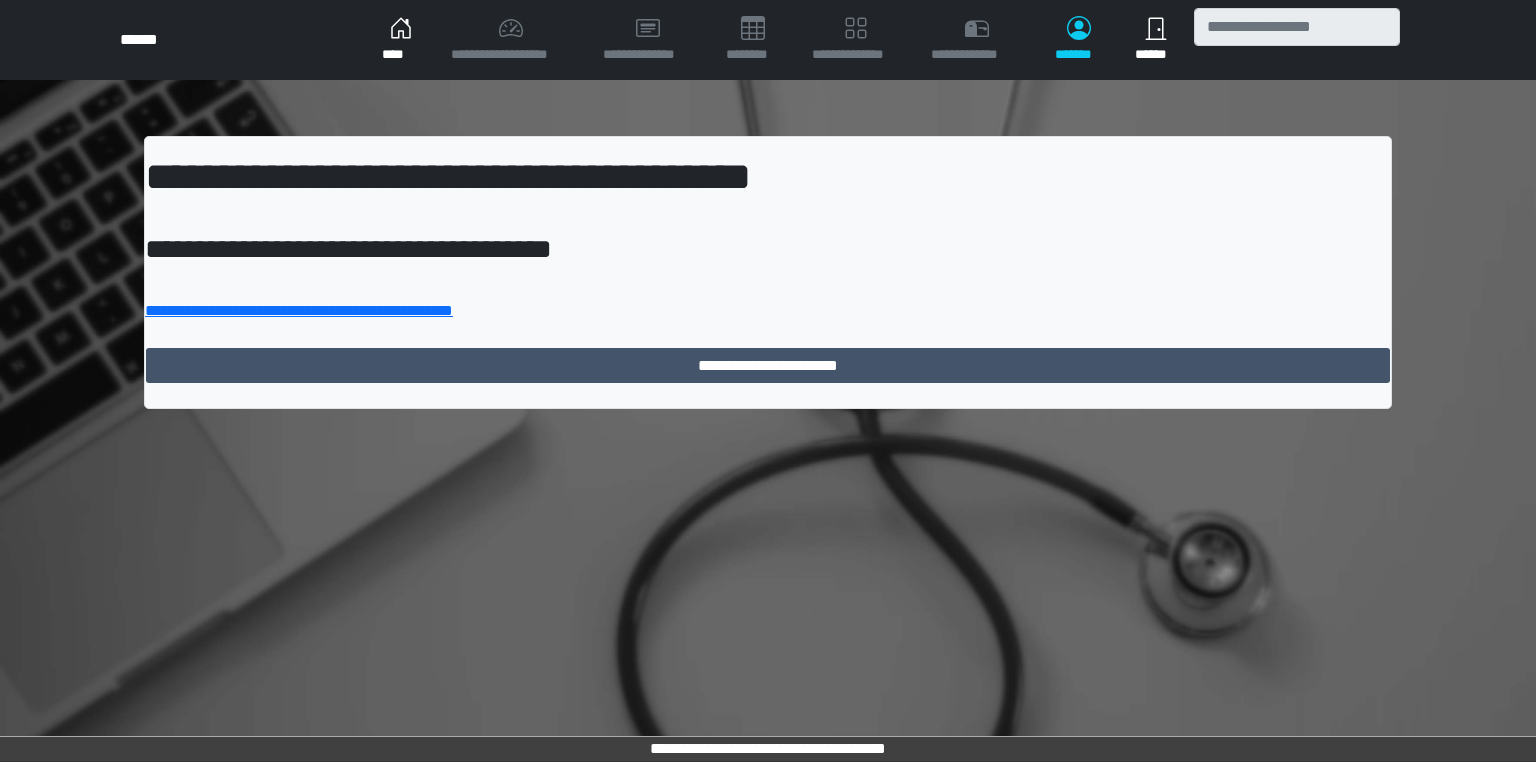 click on "****" at bounding box center (400, 40) 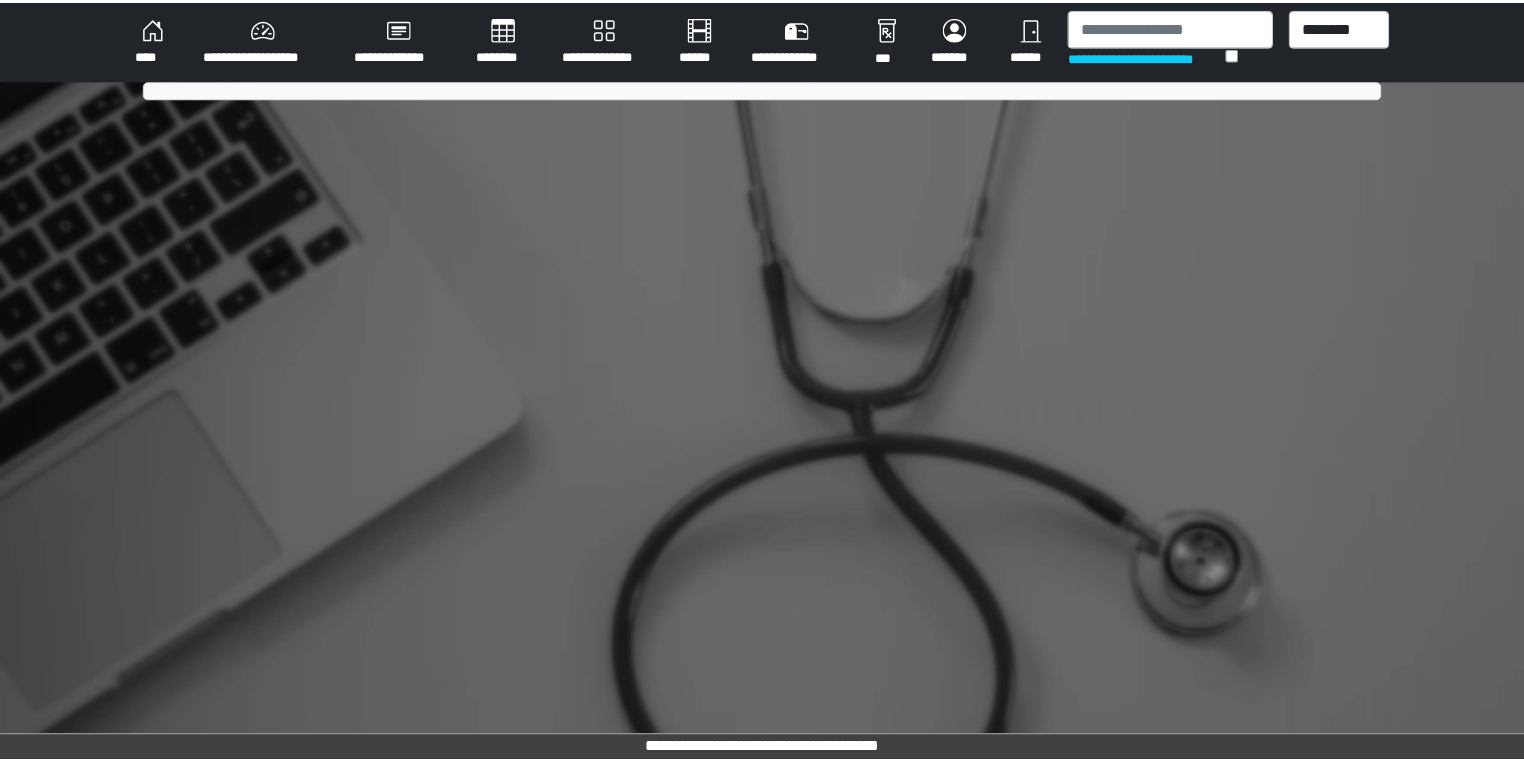 scroll, scrollTop: 0, scrollLeft: 0, axis: both 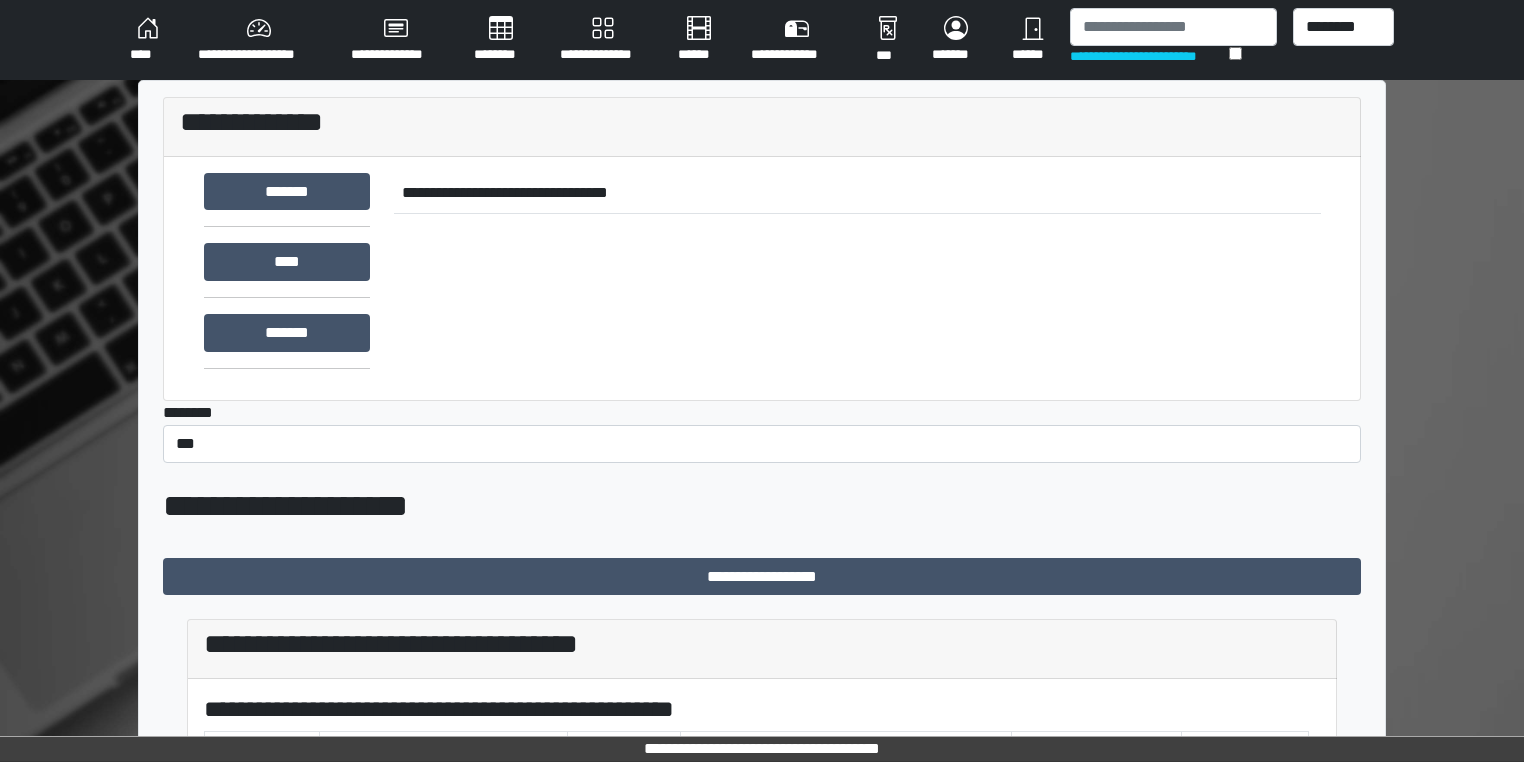 click on "******" at bounding box center (1033, 40) 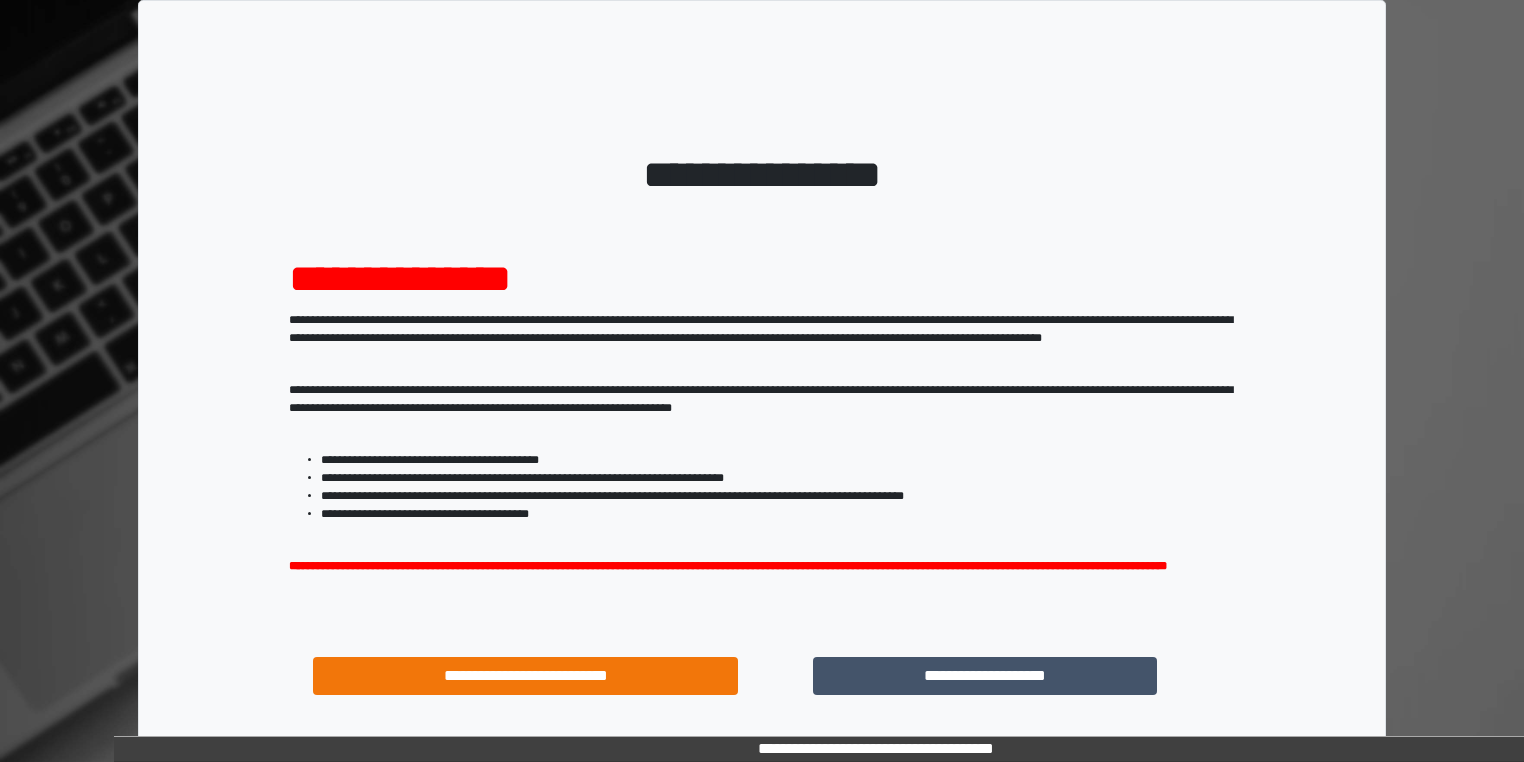 scroll, scrollTop: 0, scrollLeft: 0, axis: both 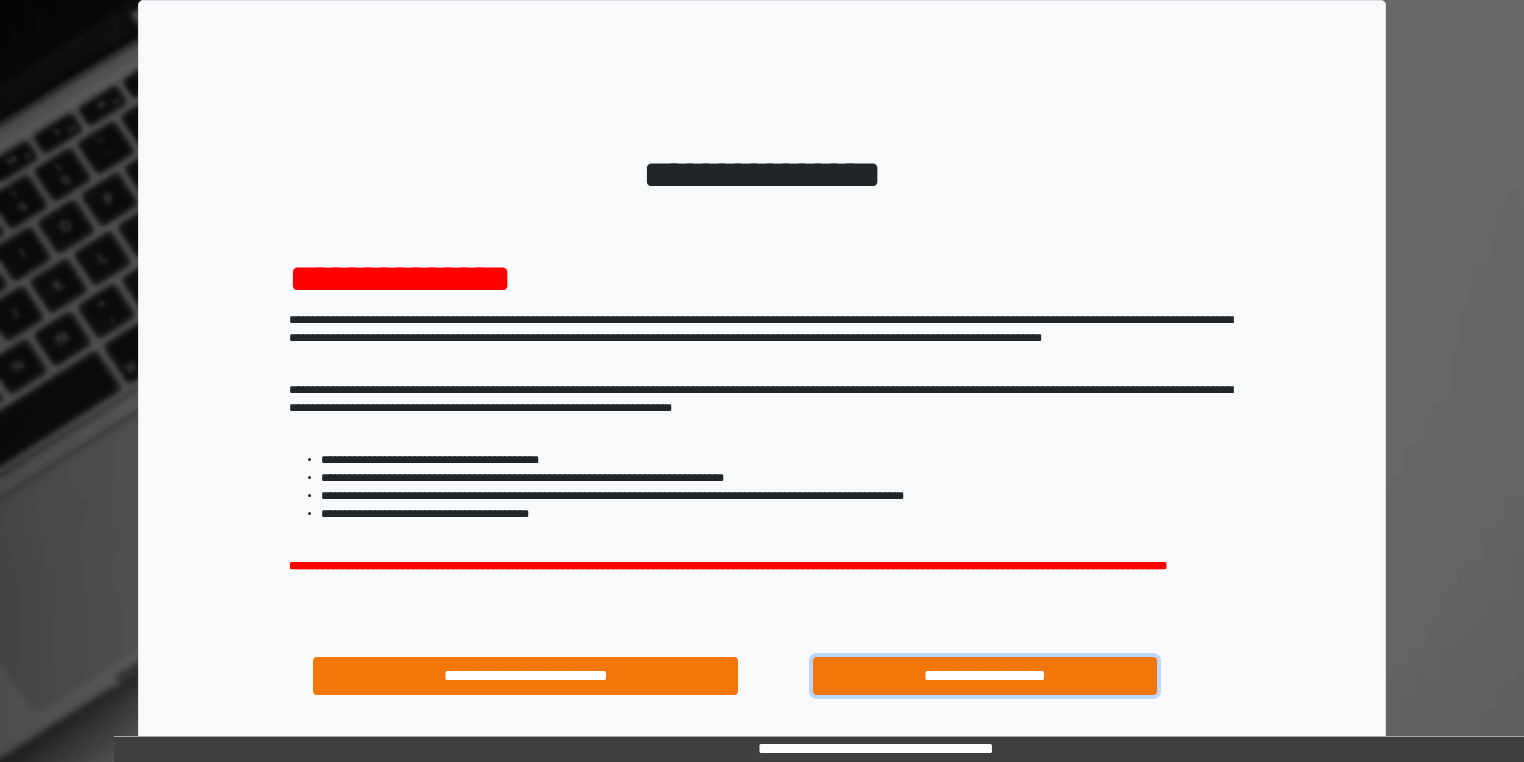 click on "**********" at bounding box center [985, 676] 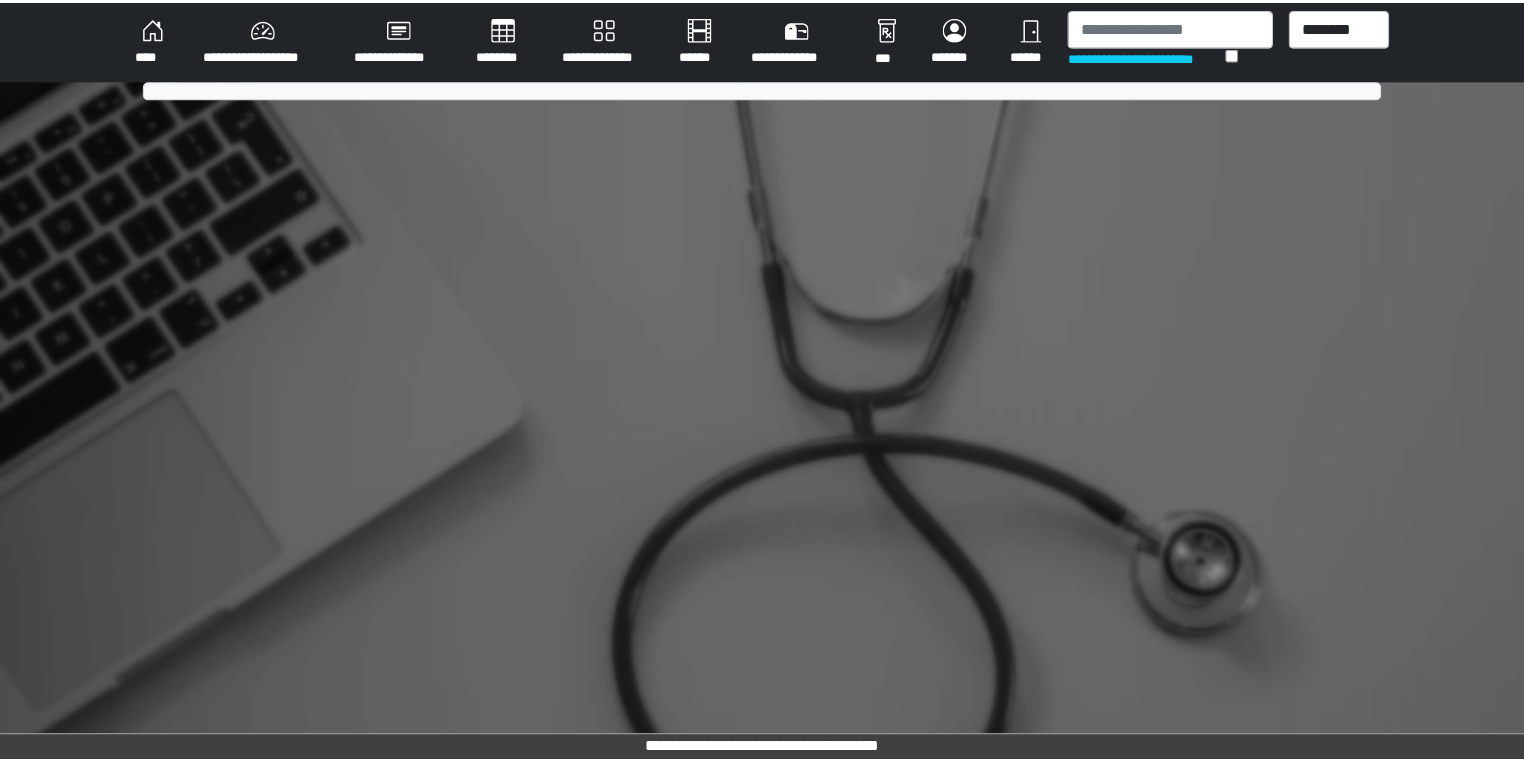 scroll, scrollTop: 0, scrollLeft: 0, axis: both 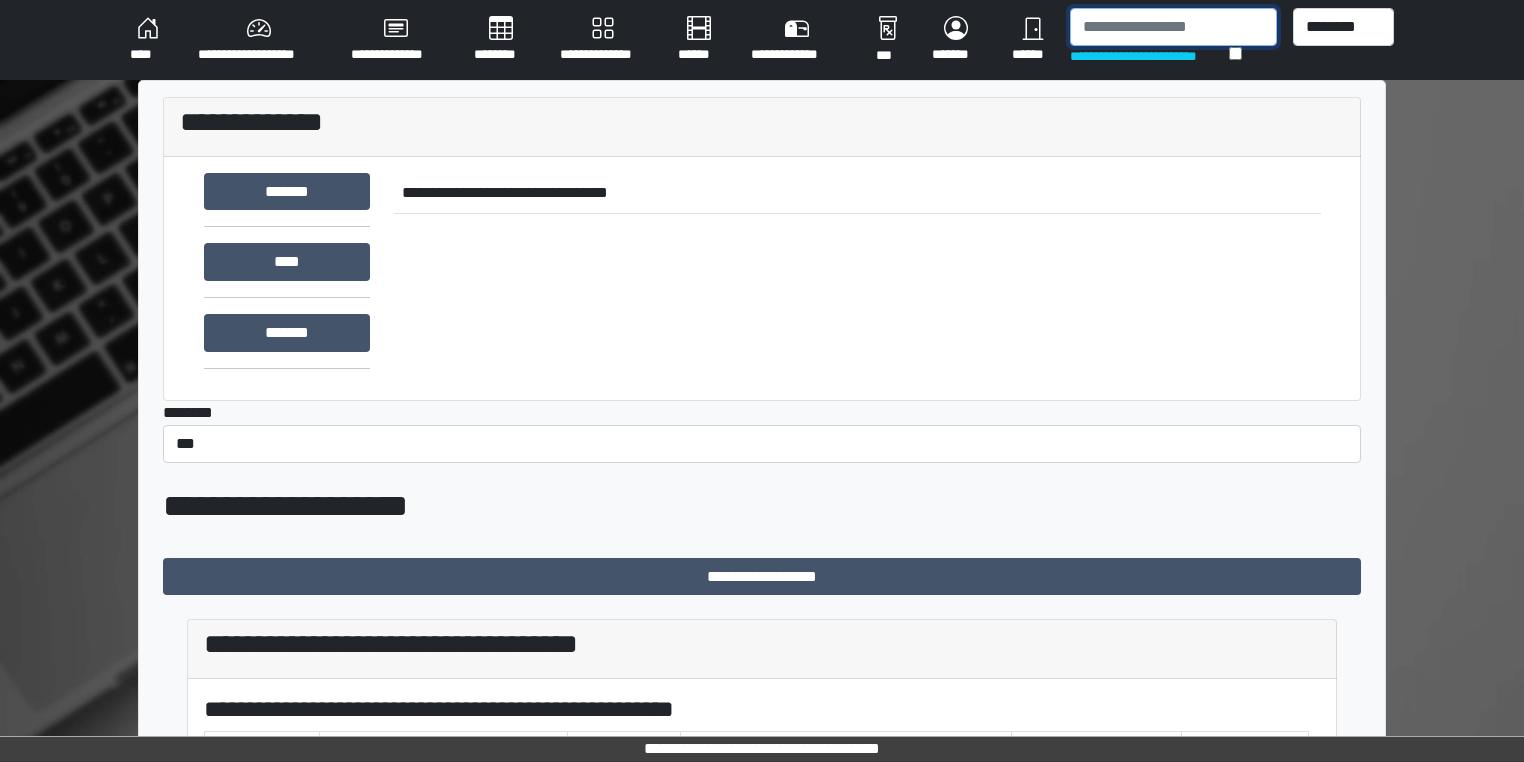 click at bounding box center (1173, 27) 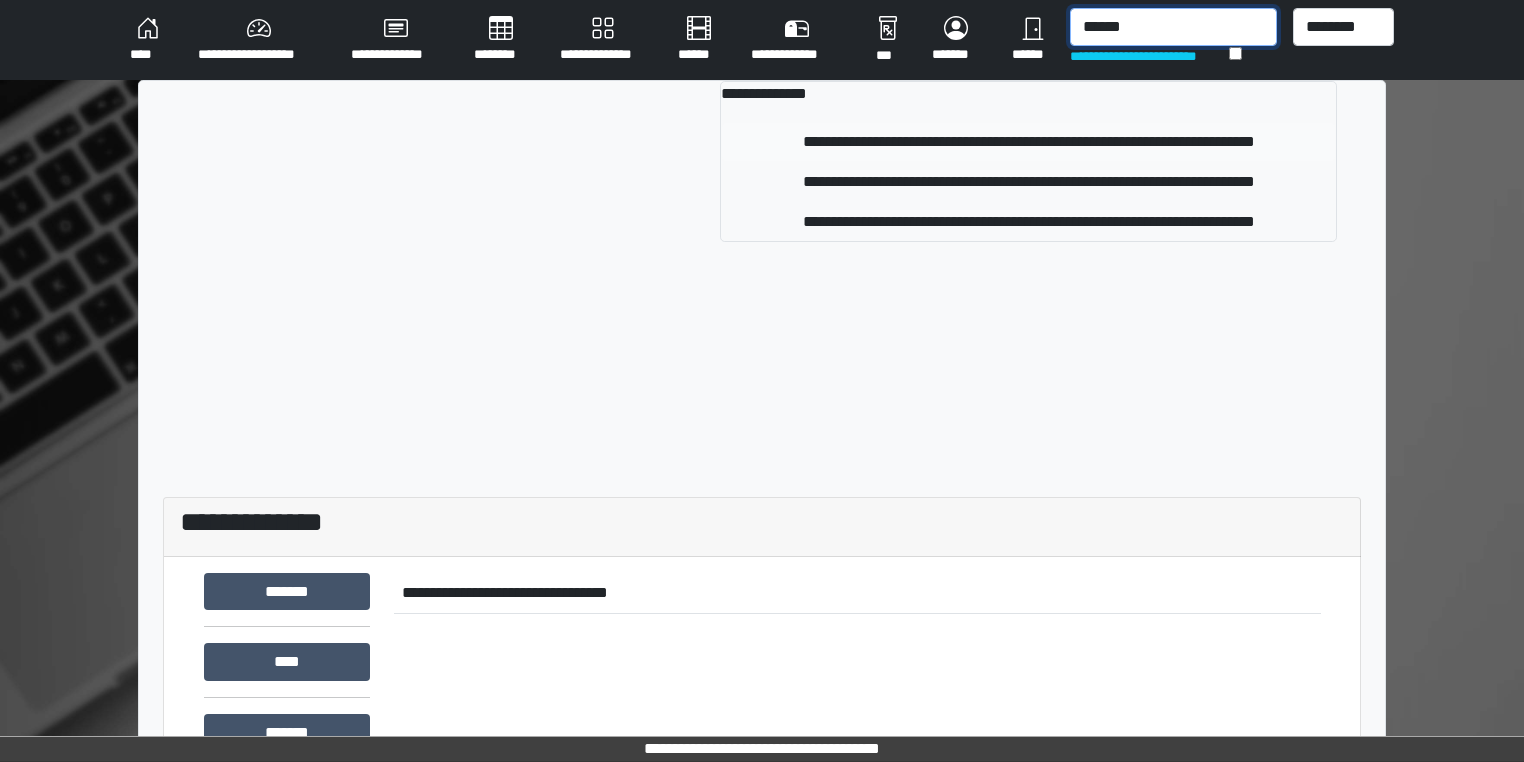 type on "******" 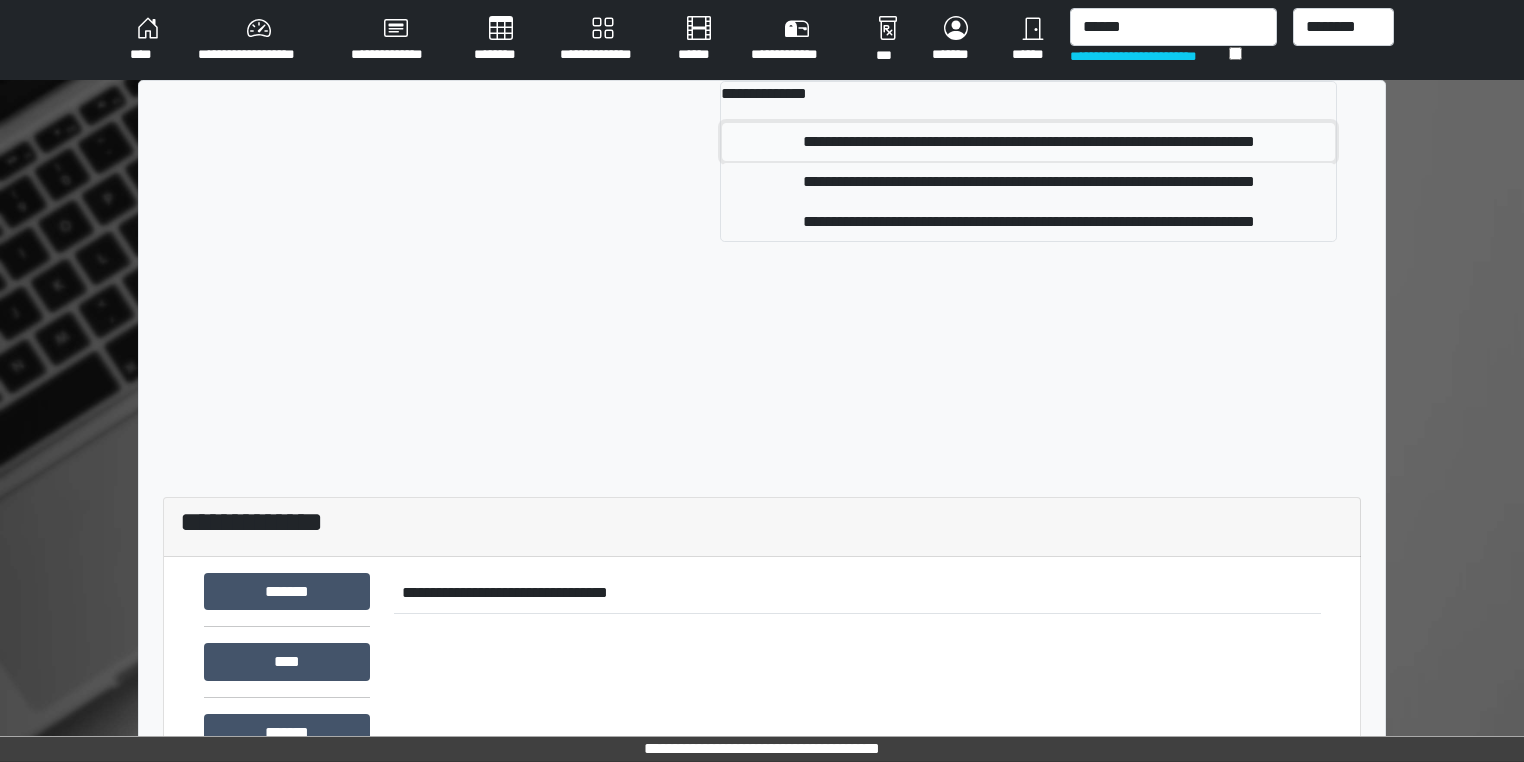 click on "**********" at bounding box center (1028, 142) 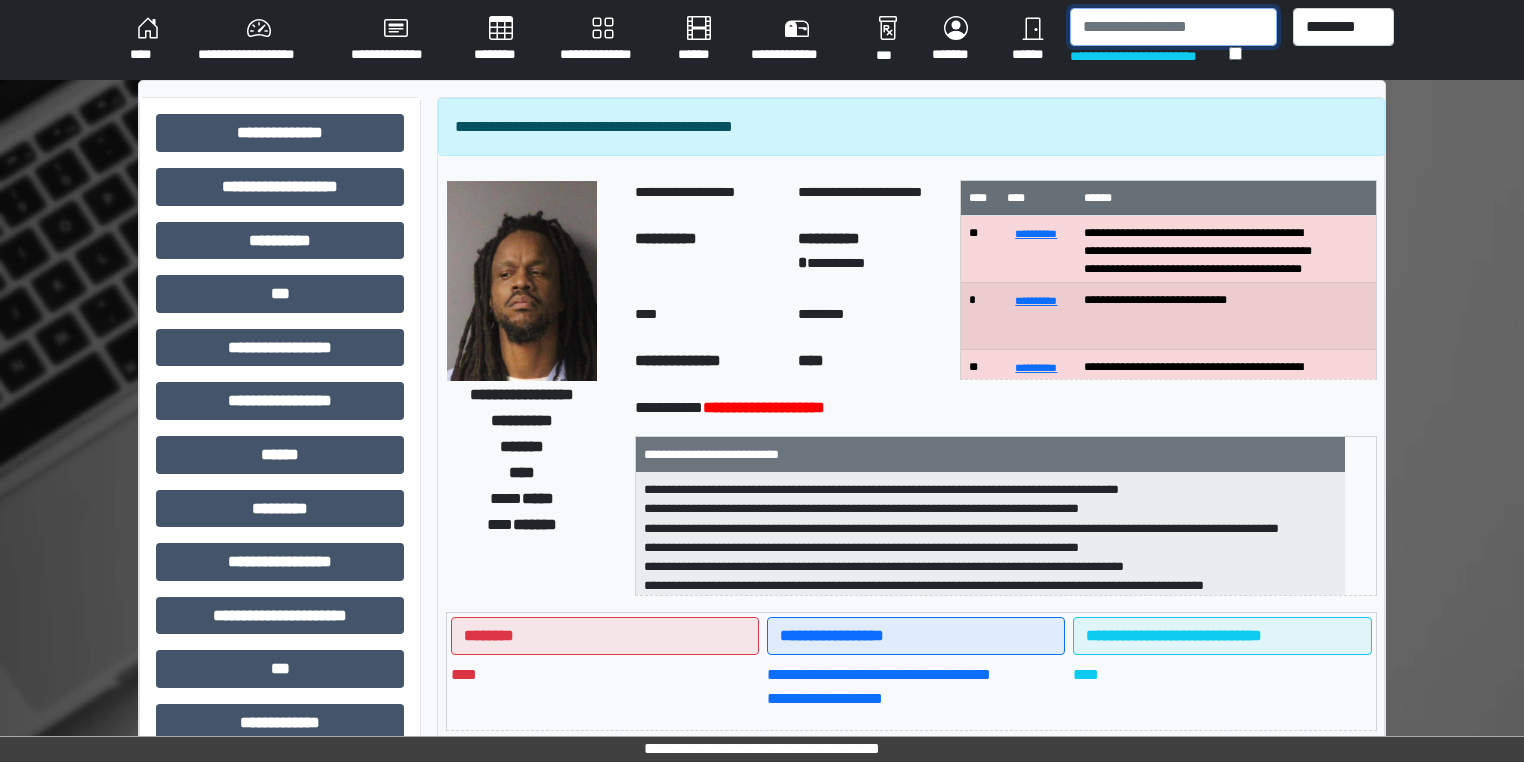 click at bounding box center (1173, 27) 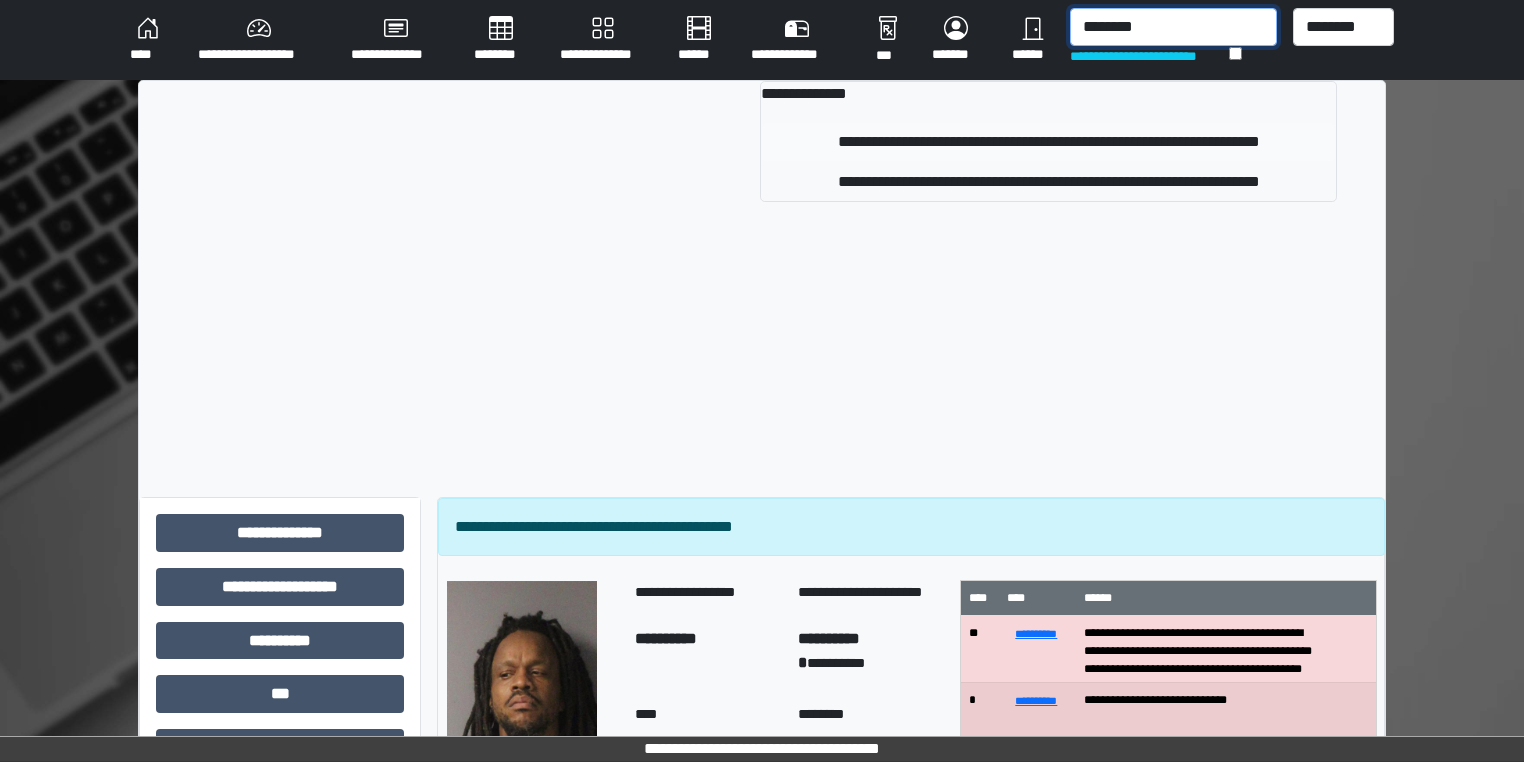 type on "********" 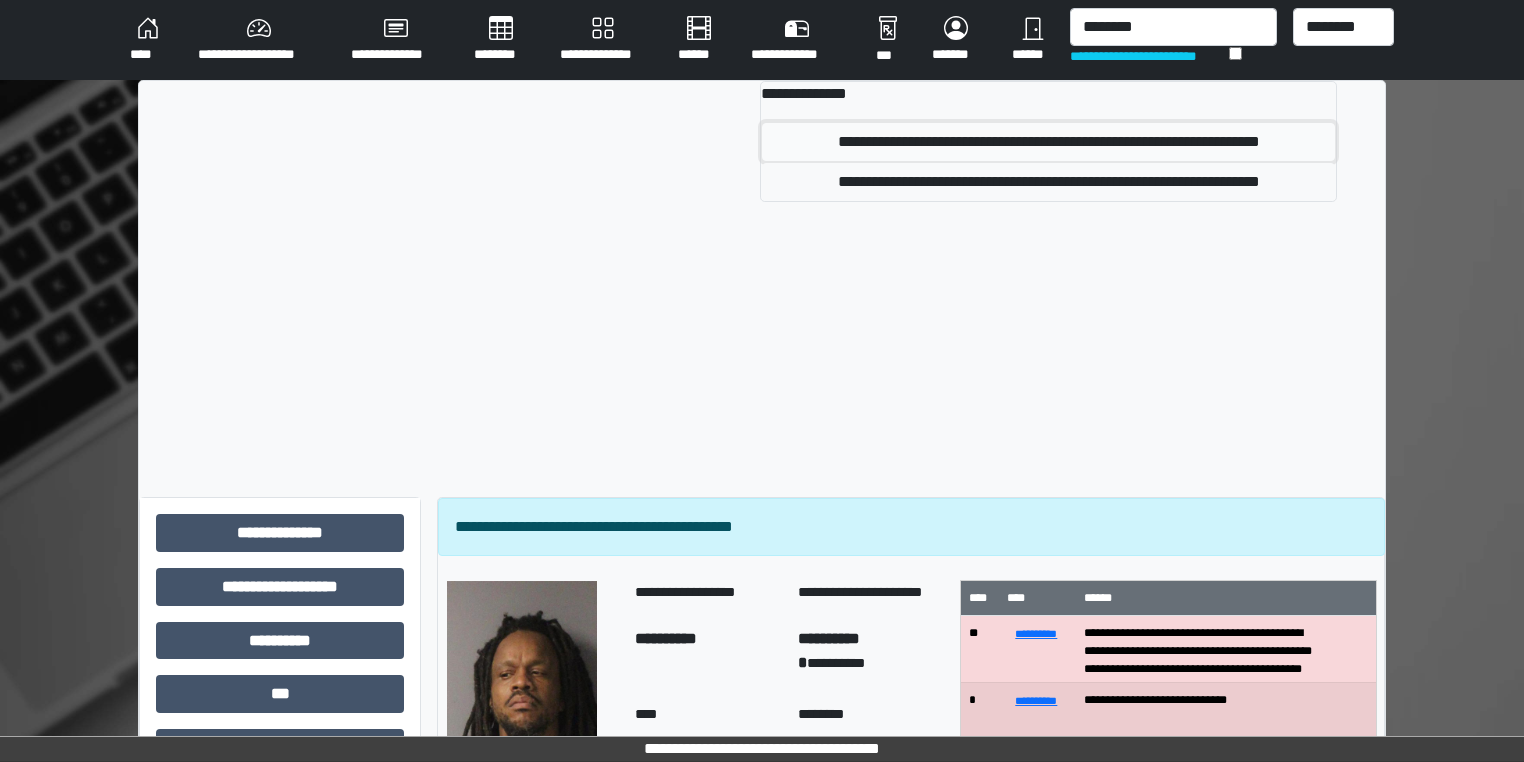 click on "**********" at bounding box center (1048, 142) 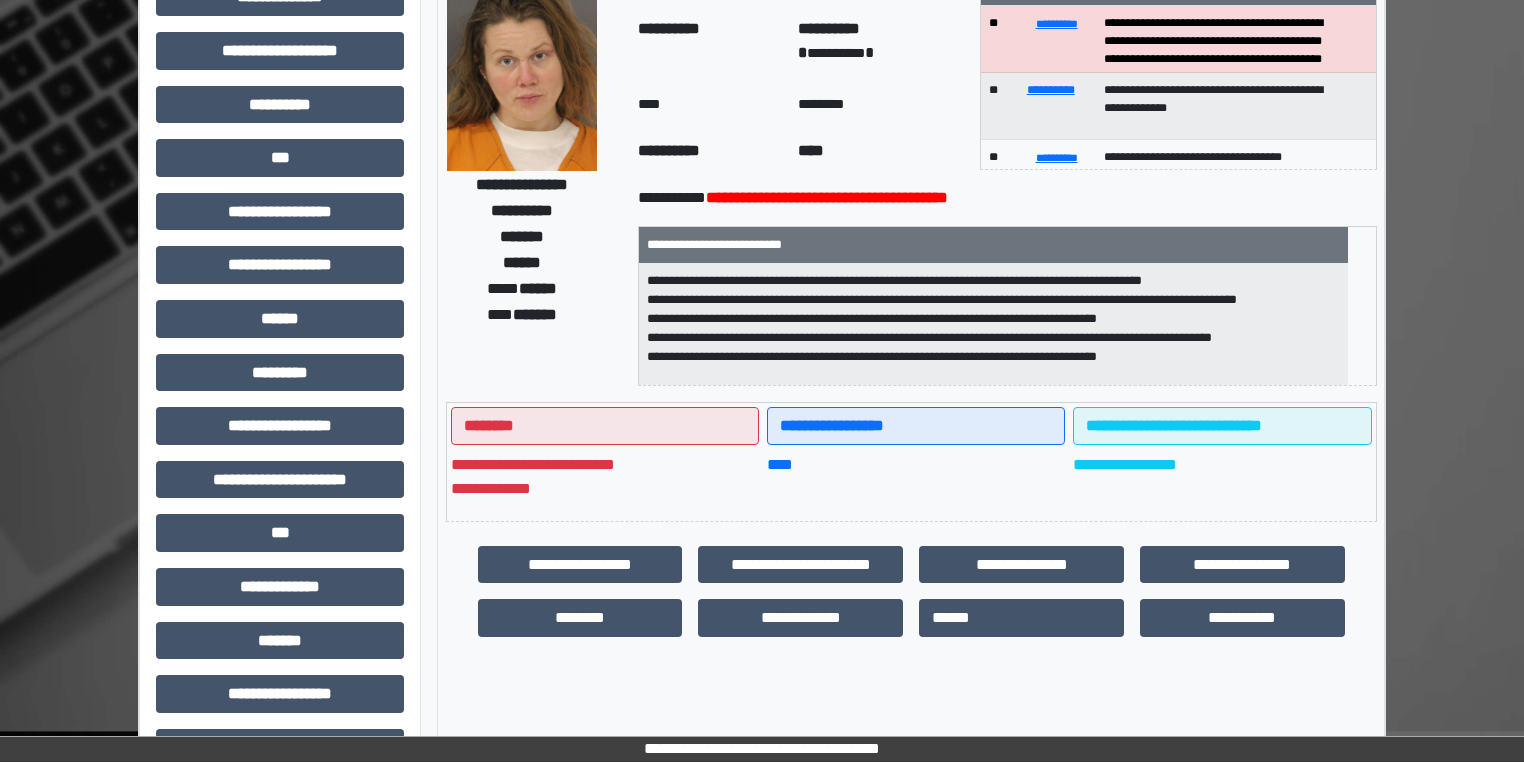 scroll, scrollTop: 400, scrollLeft: 0, axis: vertical 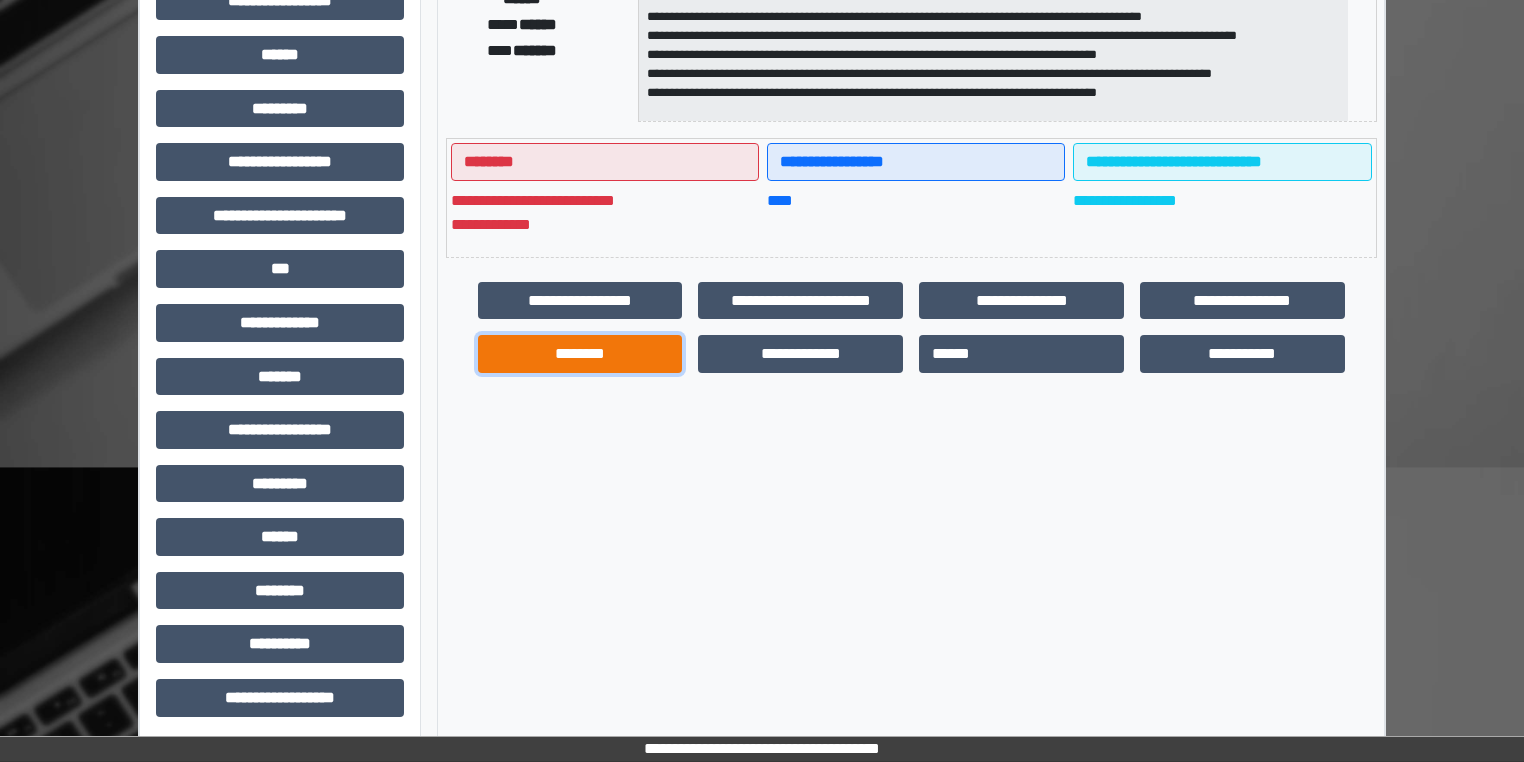 click on "********" at bounding box center [580, 354] 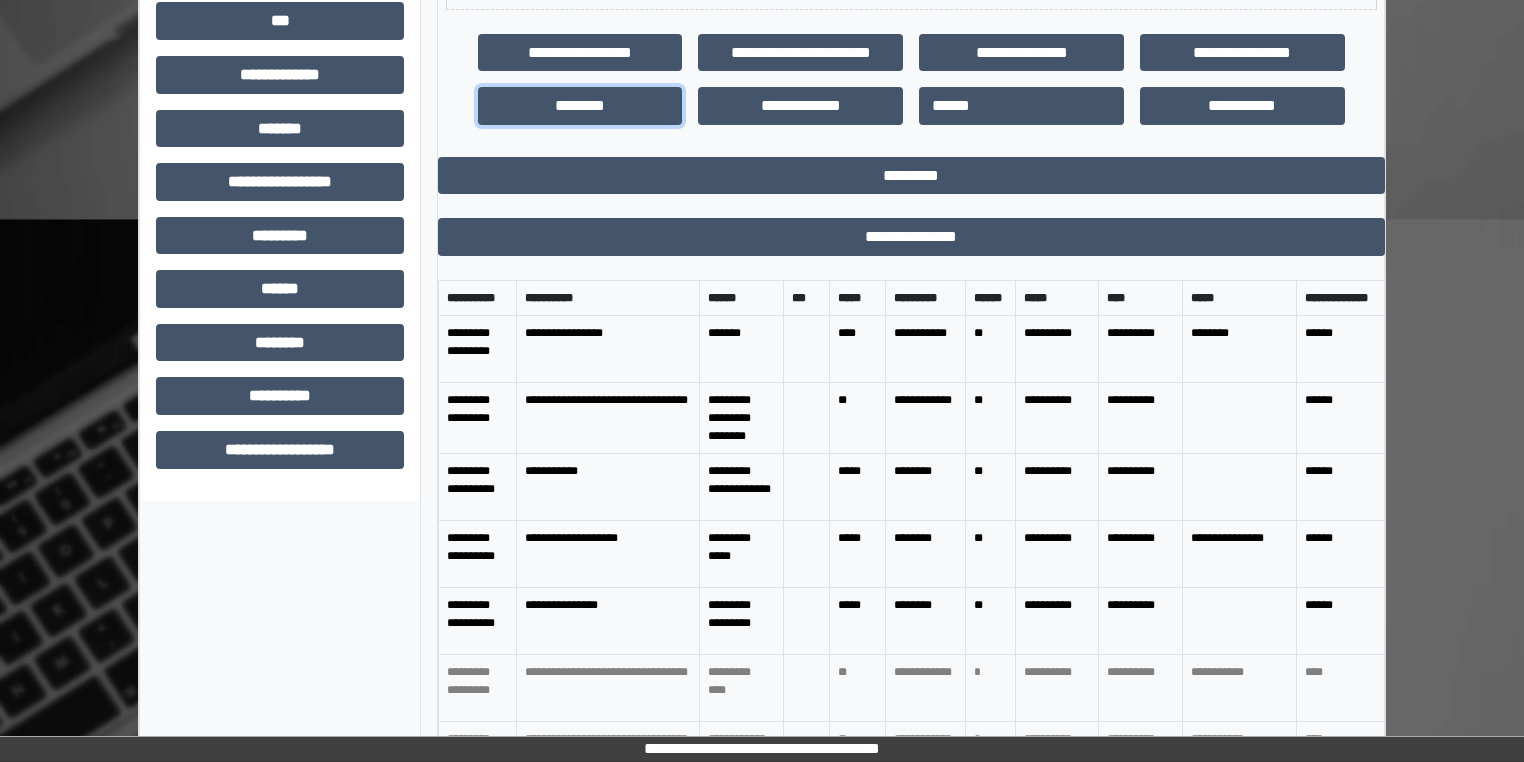 scroll, scrollTop: 663, scrollLeft: 0, axis: vertical 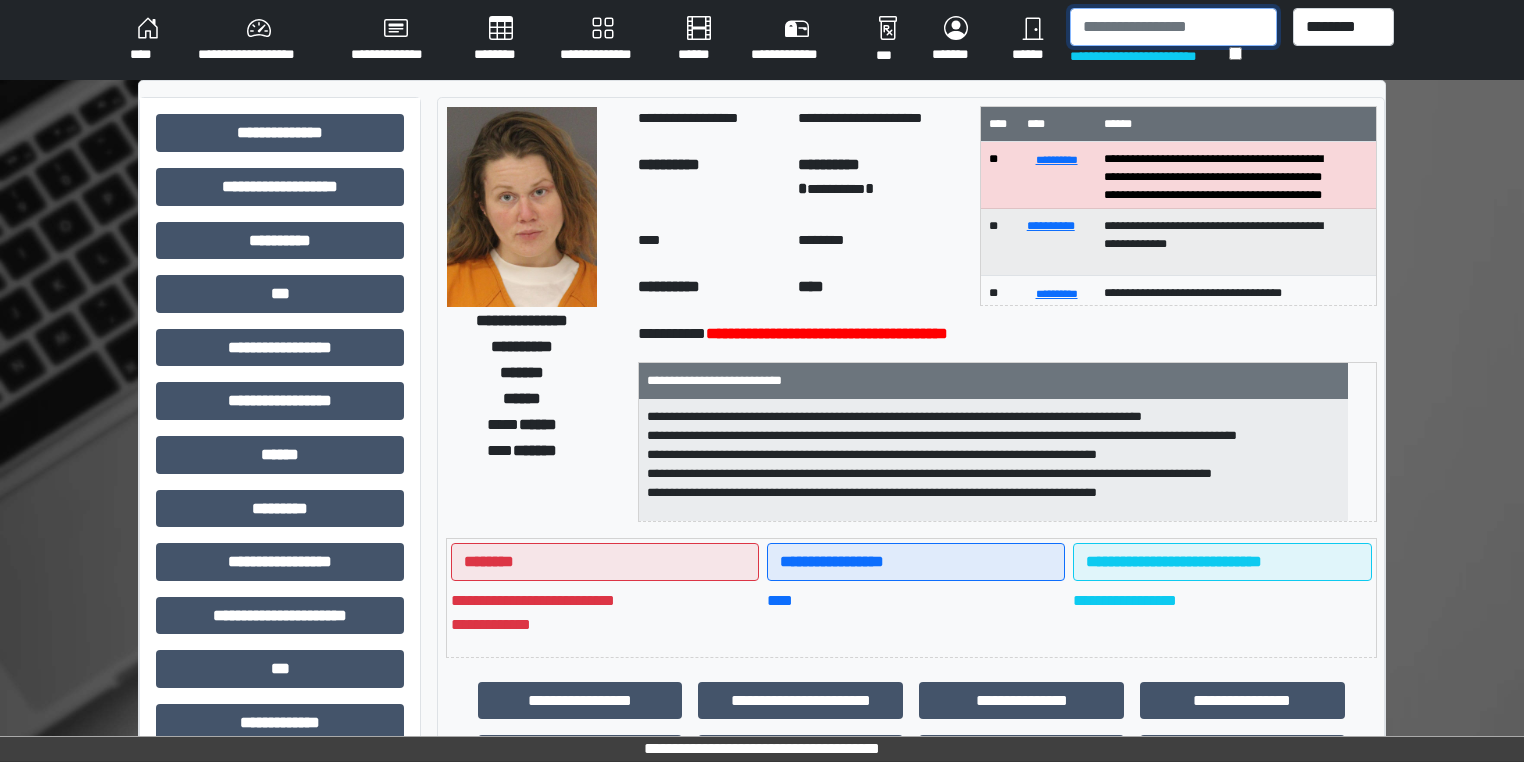 click at bounding box center (1173, 27) 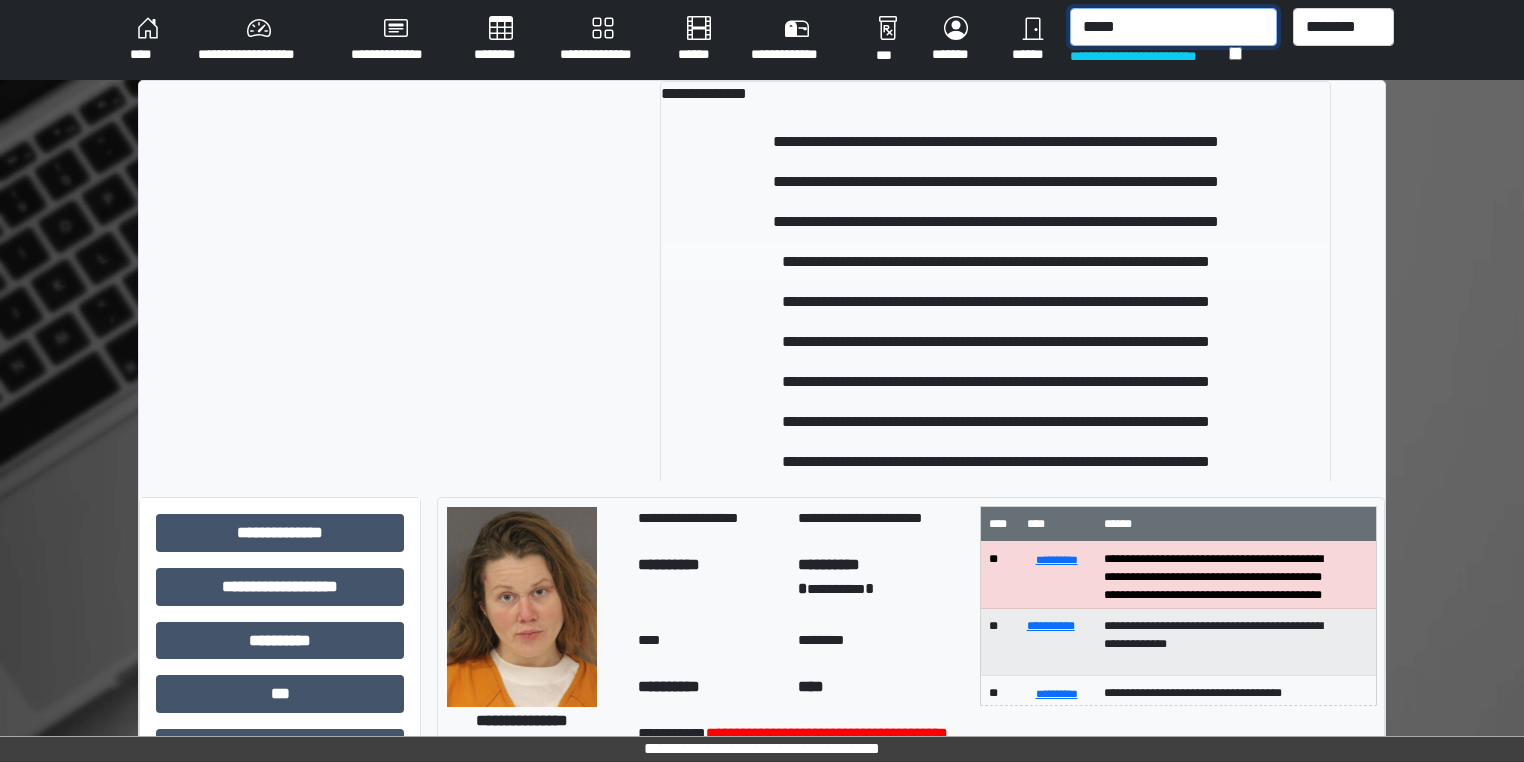type on "*****" 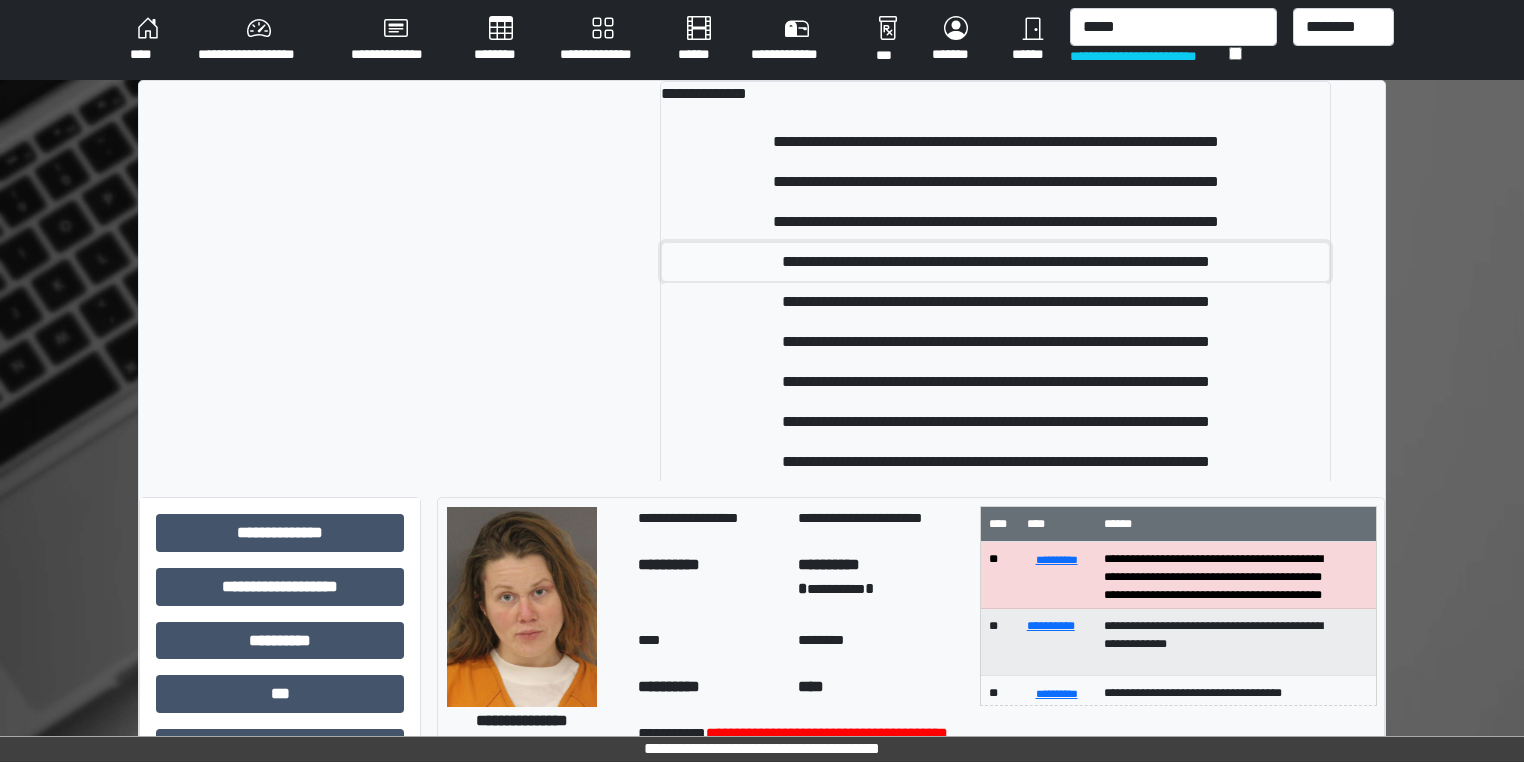 click on "**********" at bounding box center [995, 262] 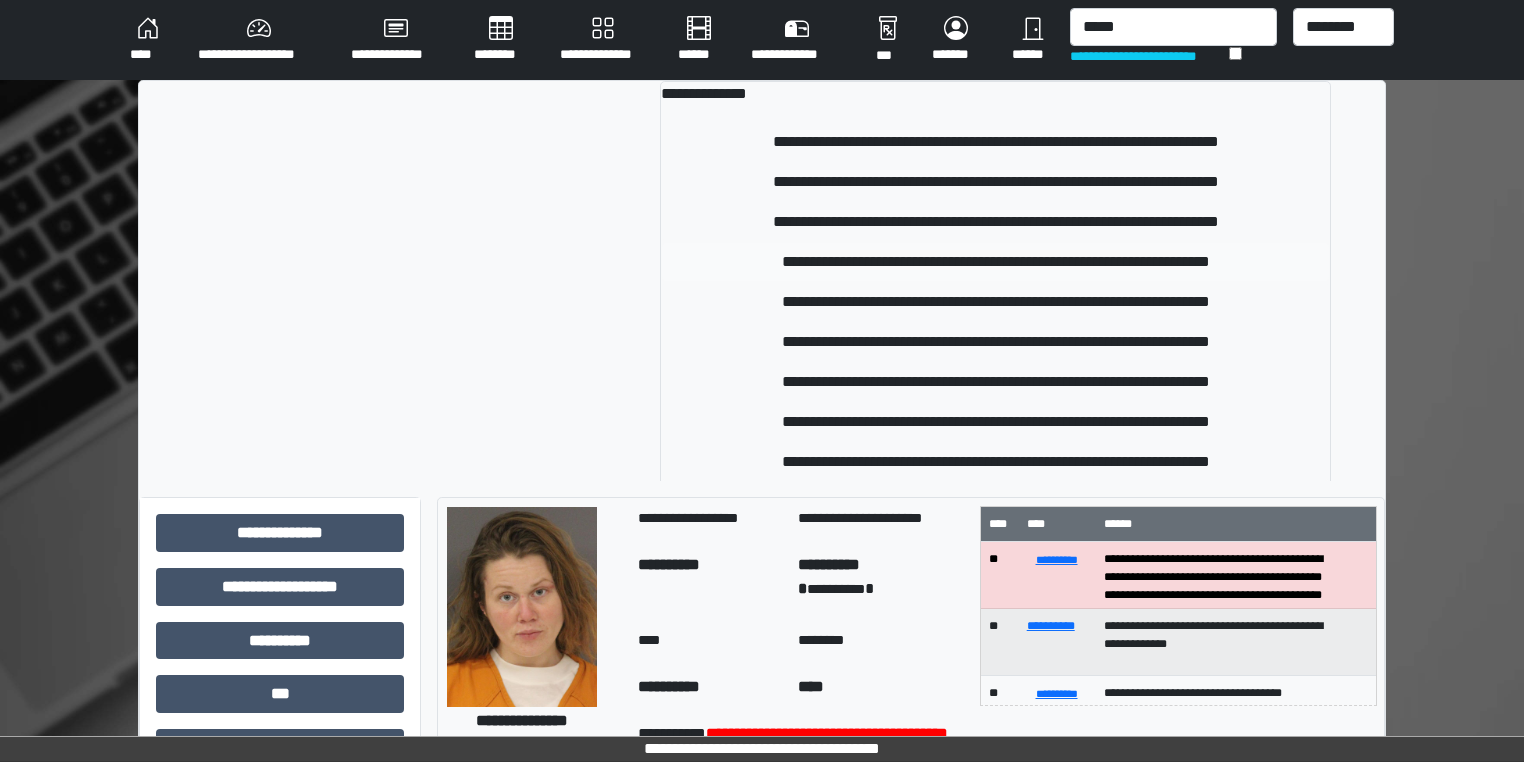 type 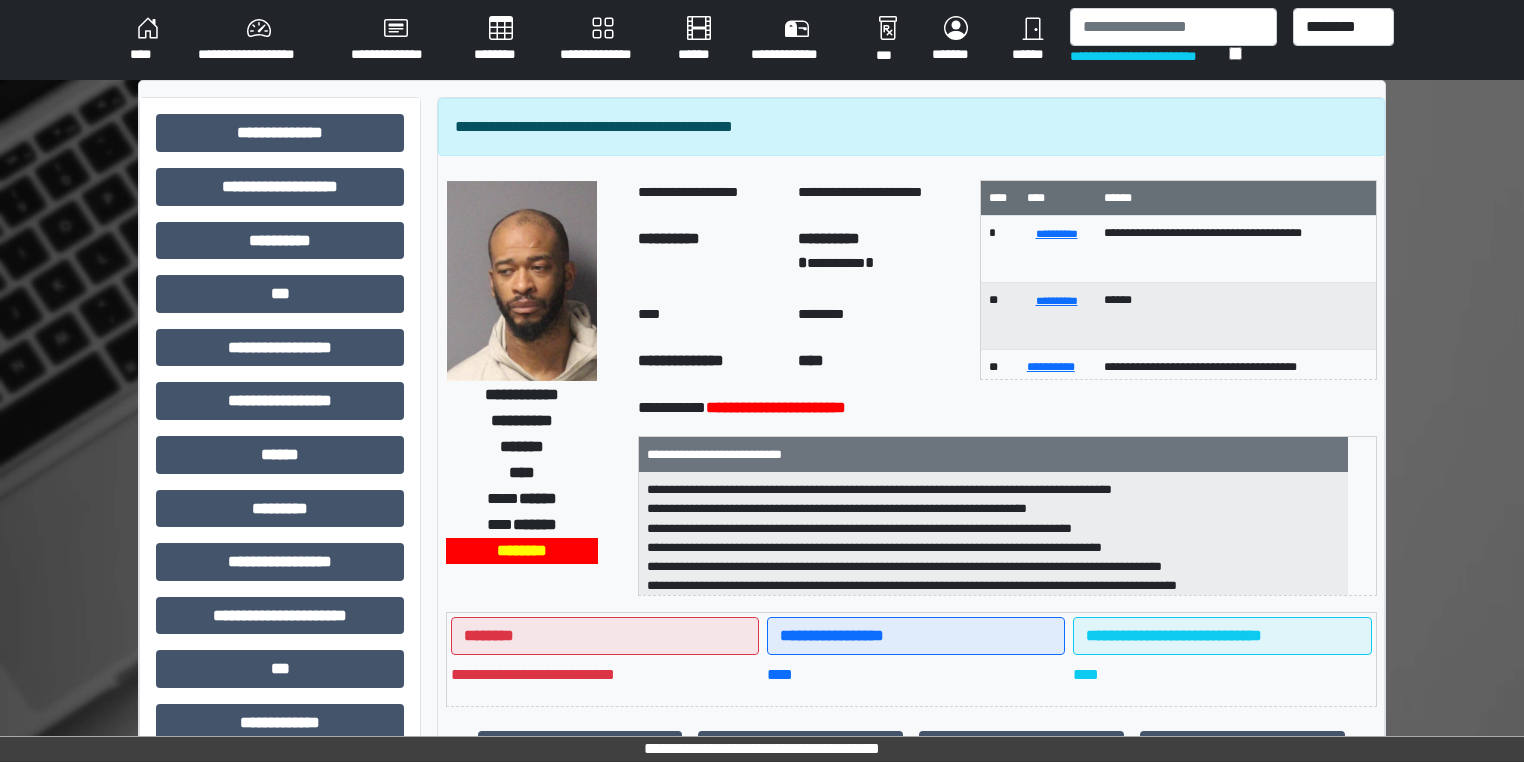 click on "****" at bounding box center [148, 40] 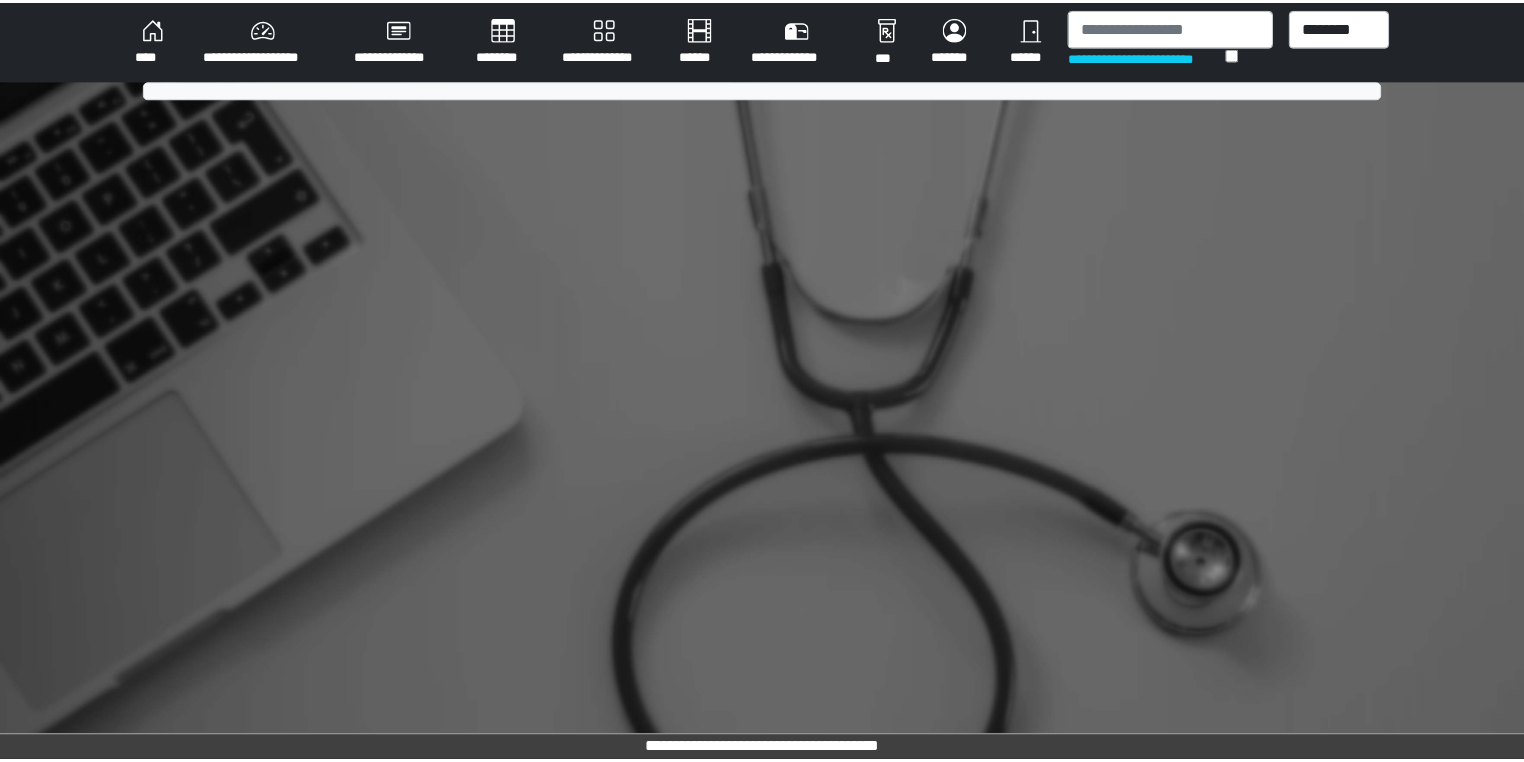 scroll, scrollTop: 0, scrollLeft: 0, axis: both 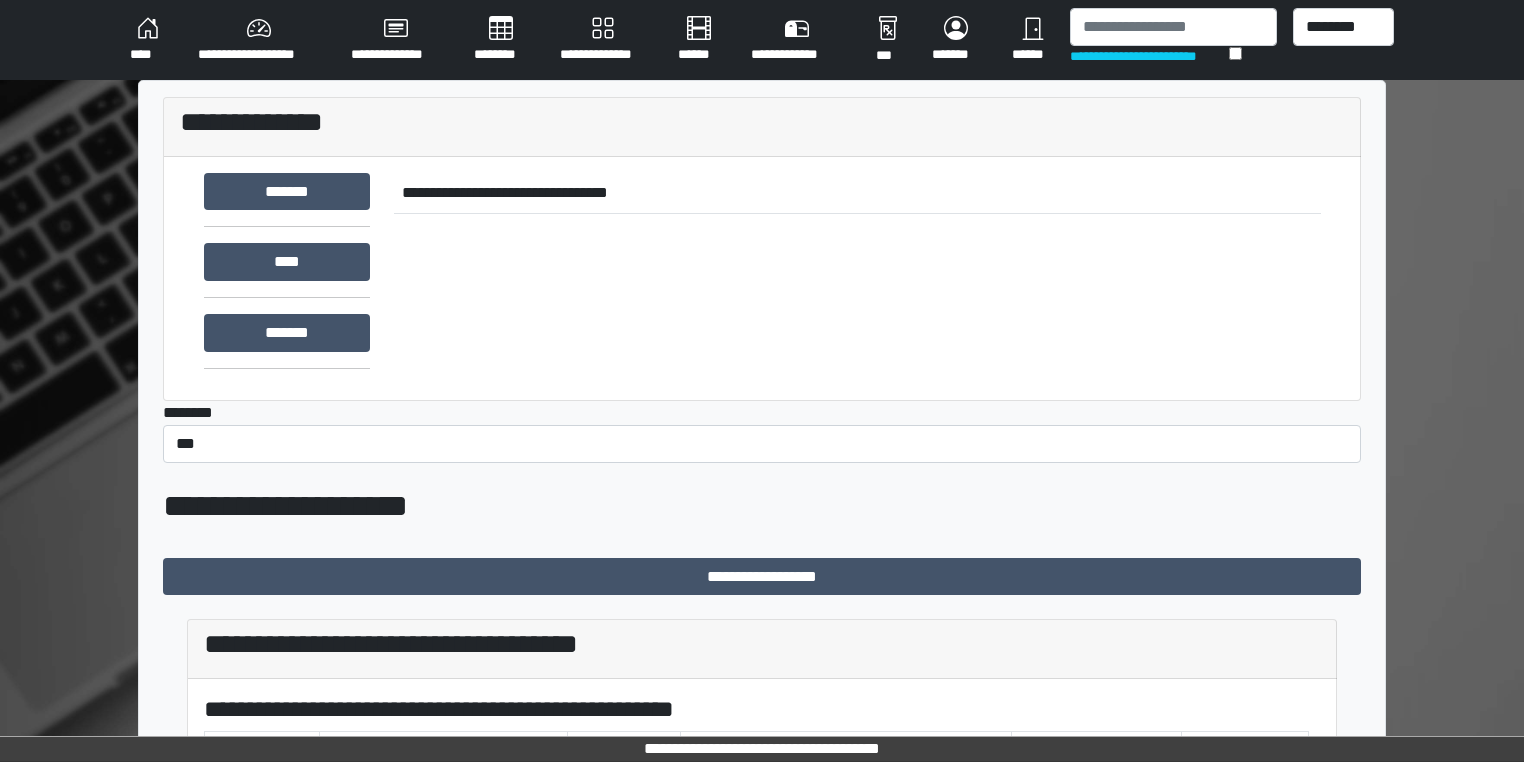click on "******" at bounding box center [1033, 40] 